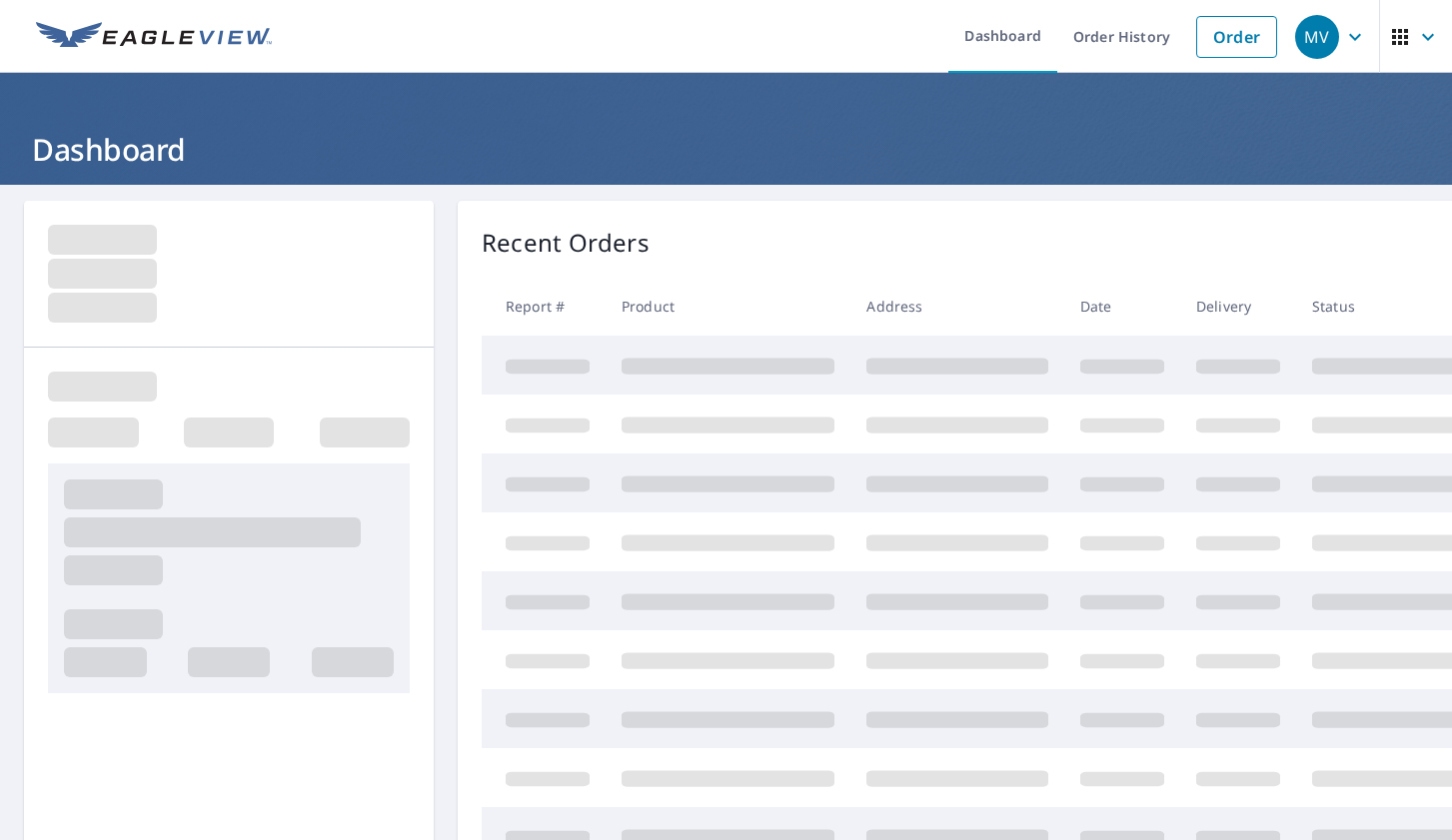 scroll, scrollTop: 0, scrollLeft: 0, axis: both 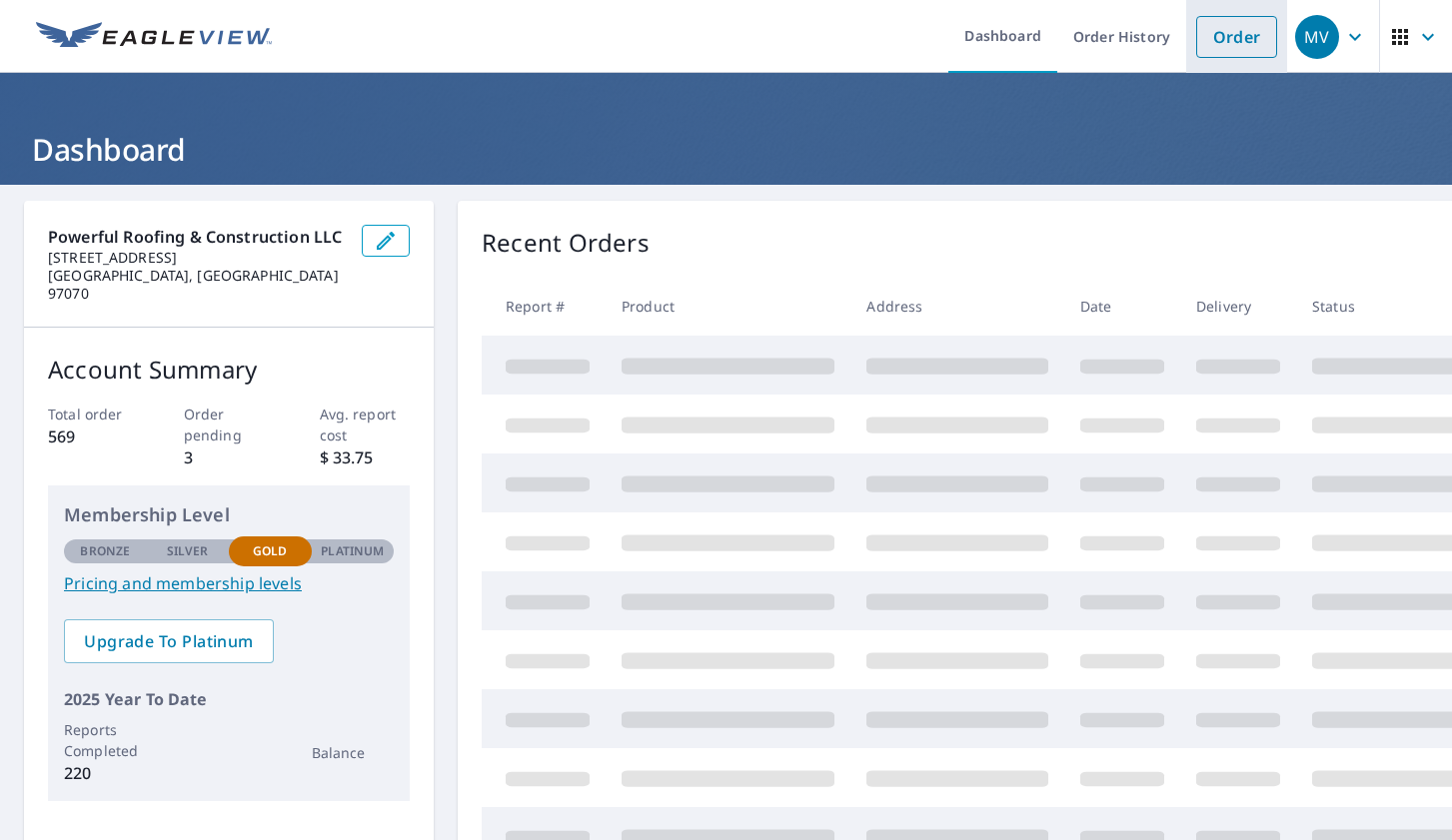 click on "Order" at bounding box center (1236, 37) 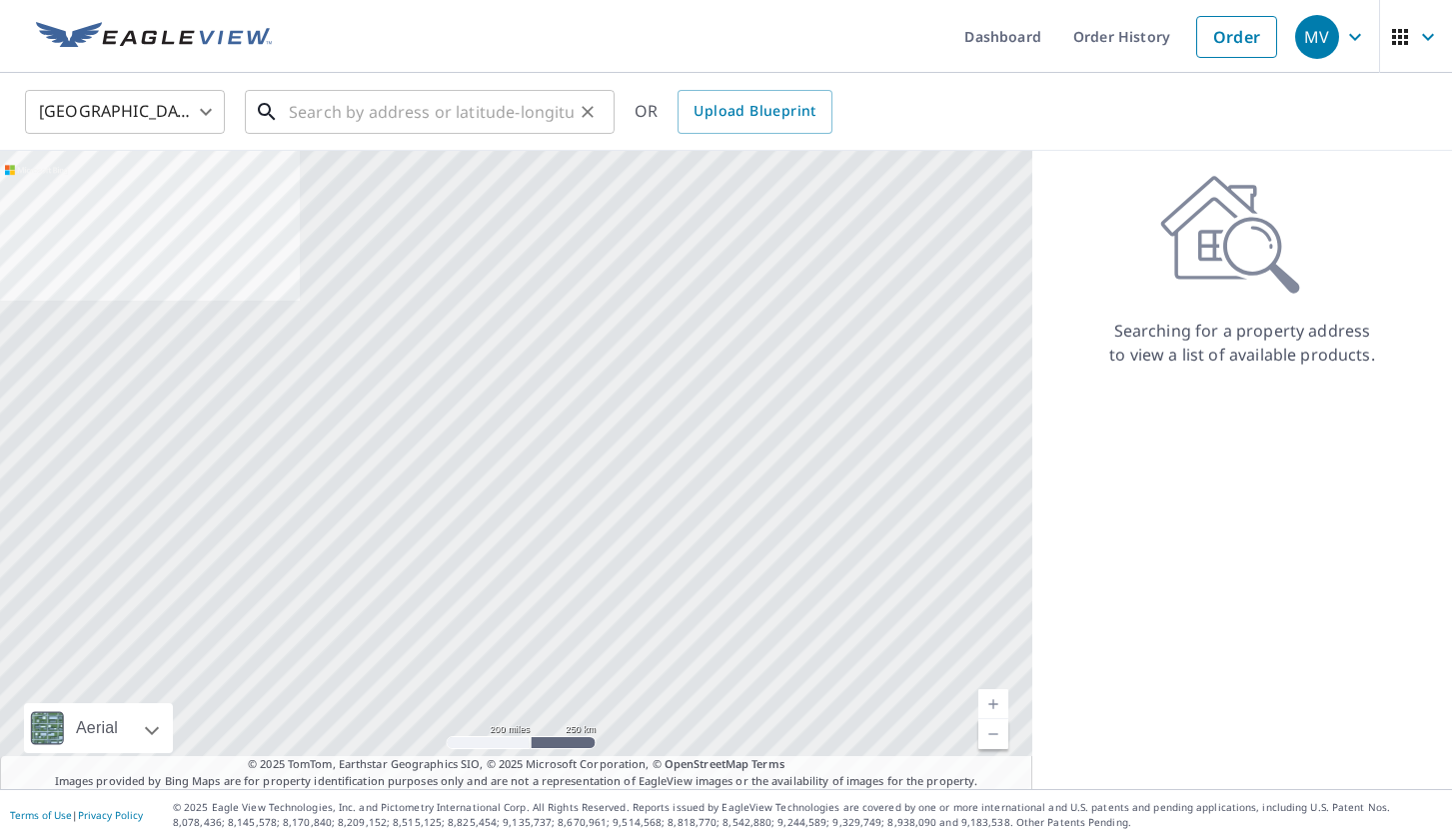 click at bounding box center [431, 112] 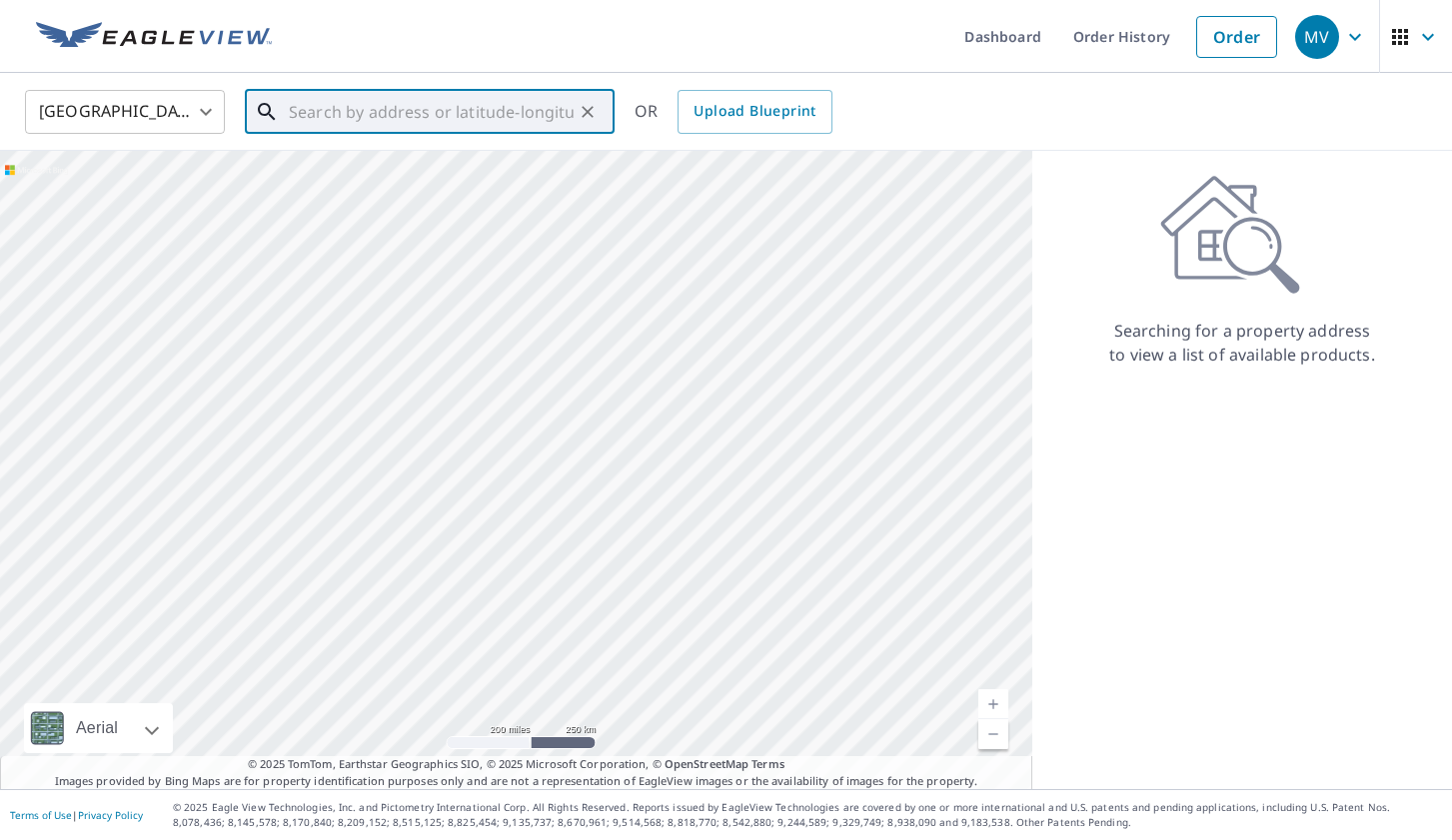paste on "[STREET_ADDRESS]" 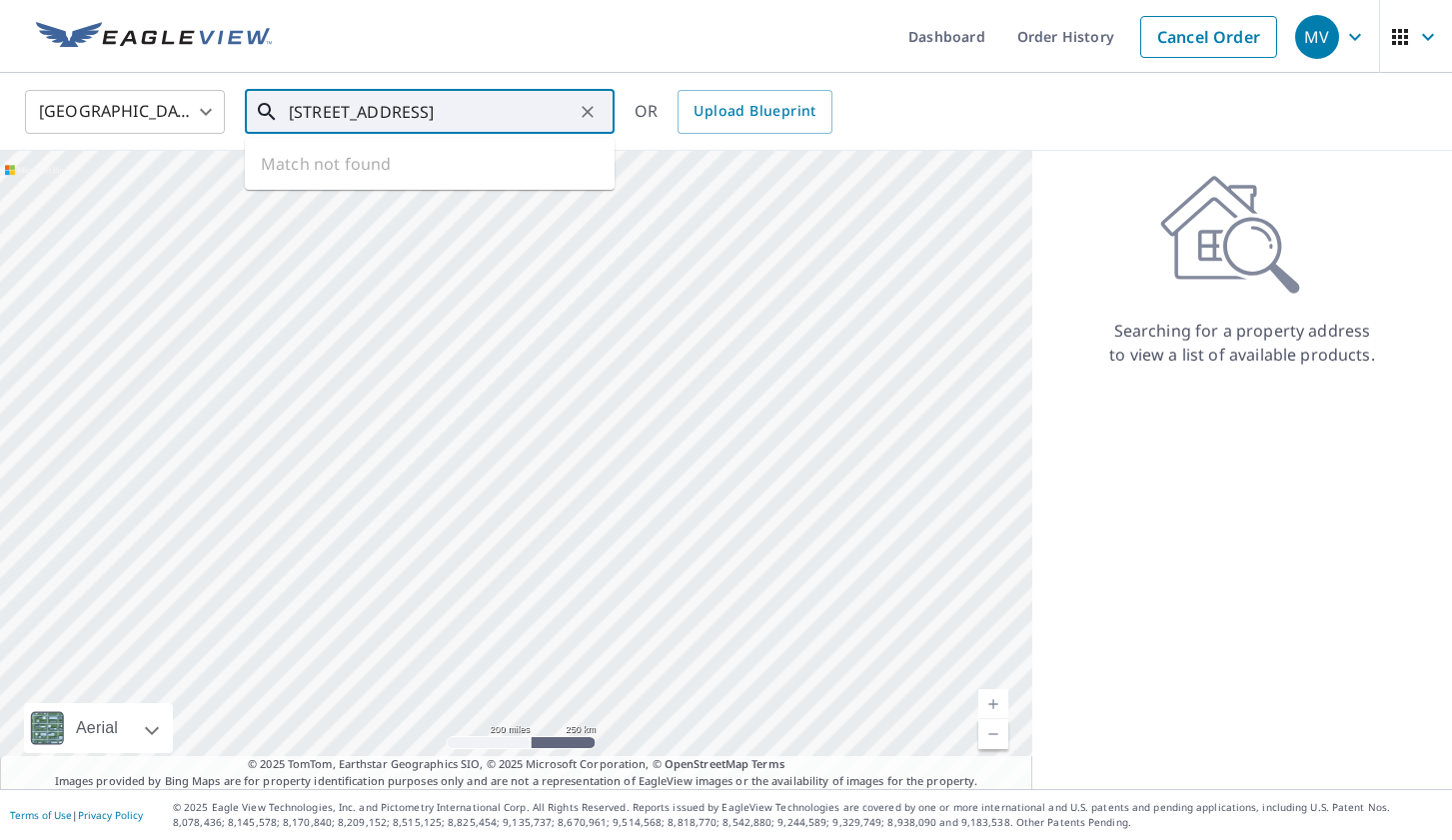 scroll, scrollTop: 0, scrollLeft: 54, axis: horizontal 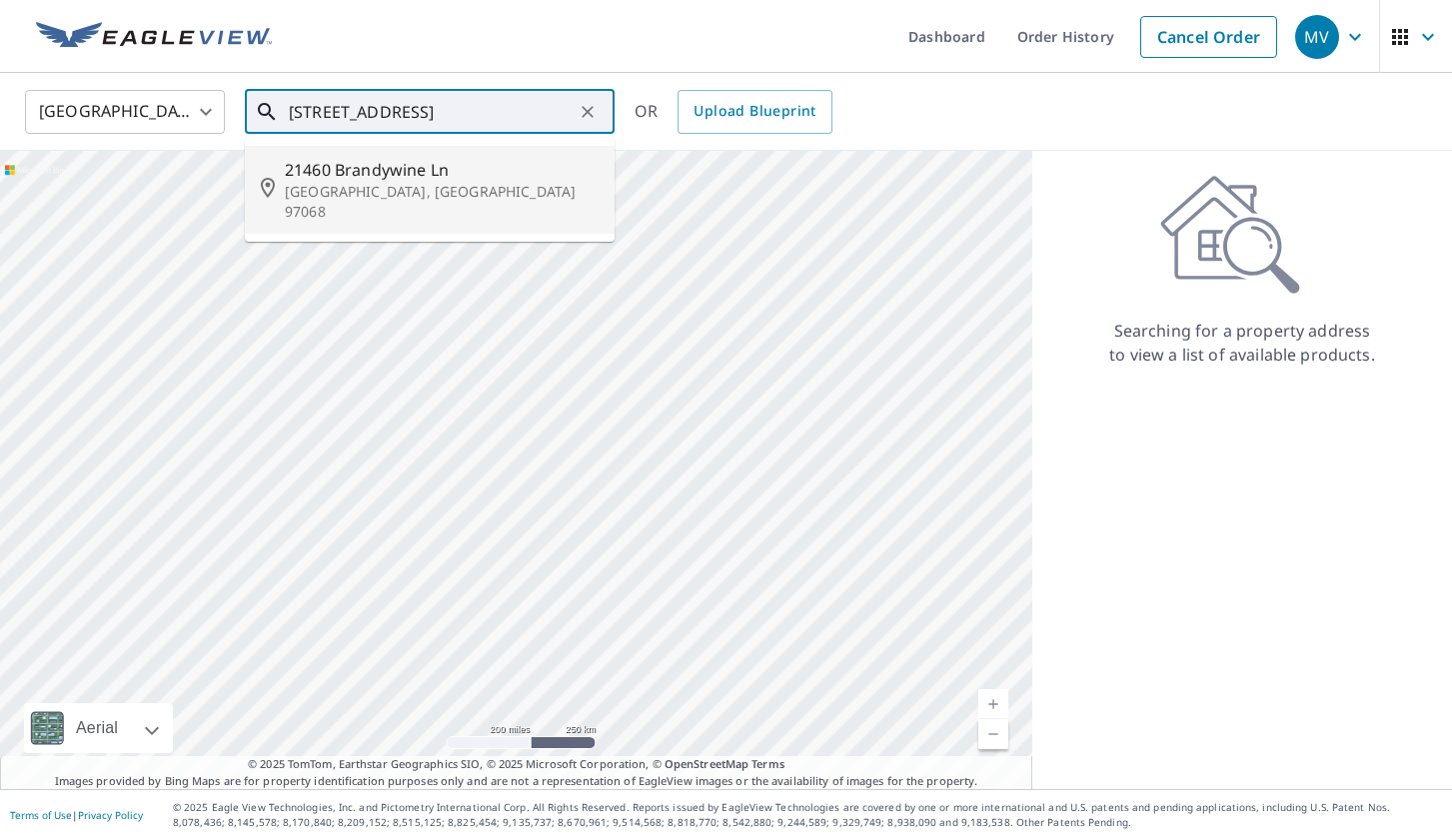 click on "[GEOGRAPHIC_DATA], [GEOGRAPHIC_DATA] 97068" at bounding box center (442, 202) 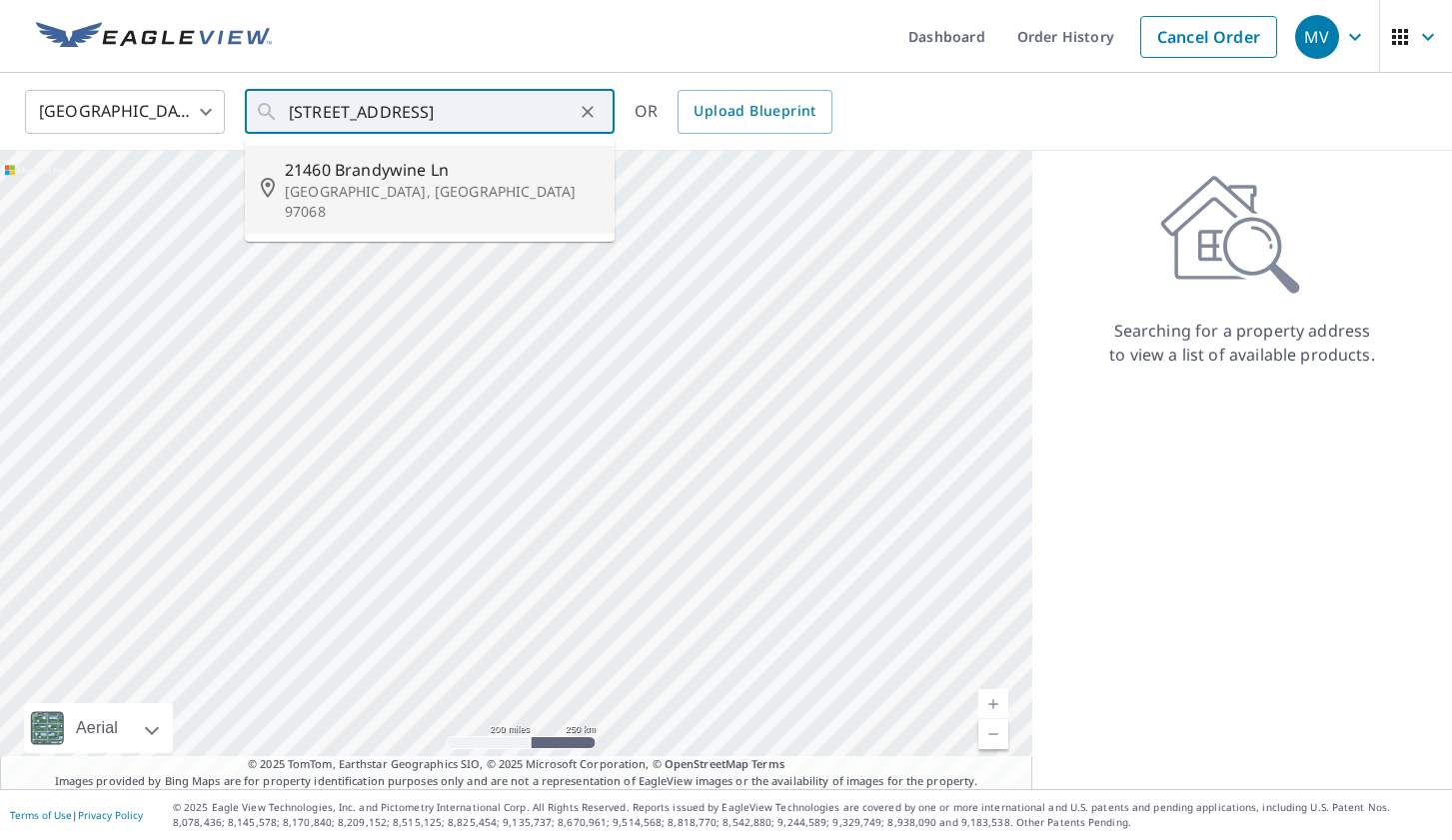 type on "21460 Brandywine Ln West Linn, OR 97068" 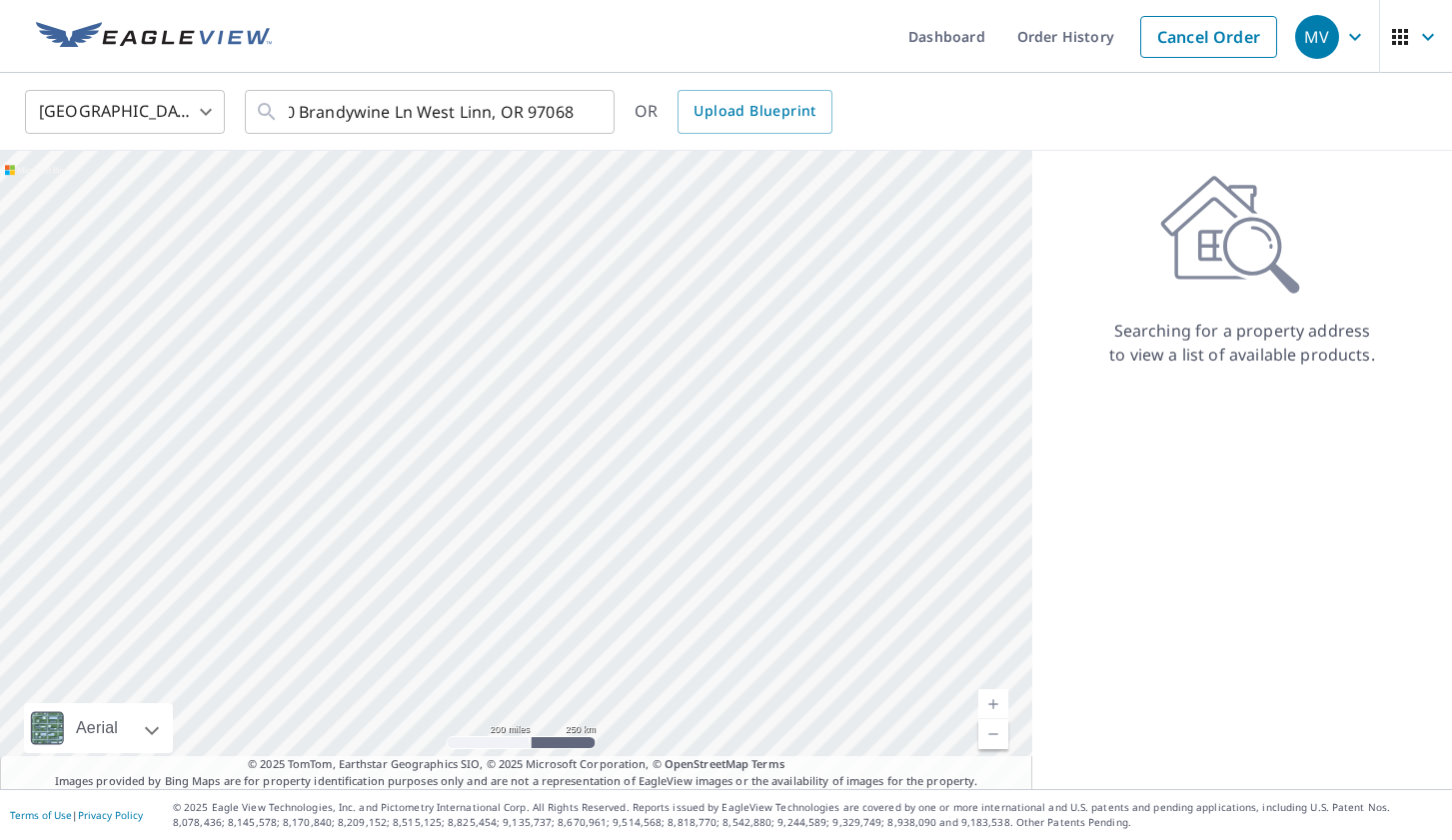 scroll, scrollTop: 0, scrollLeft: 0, axis: both 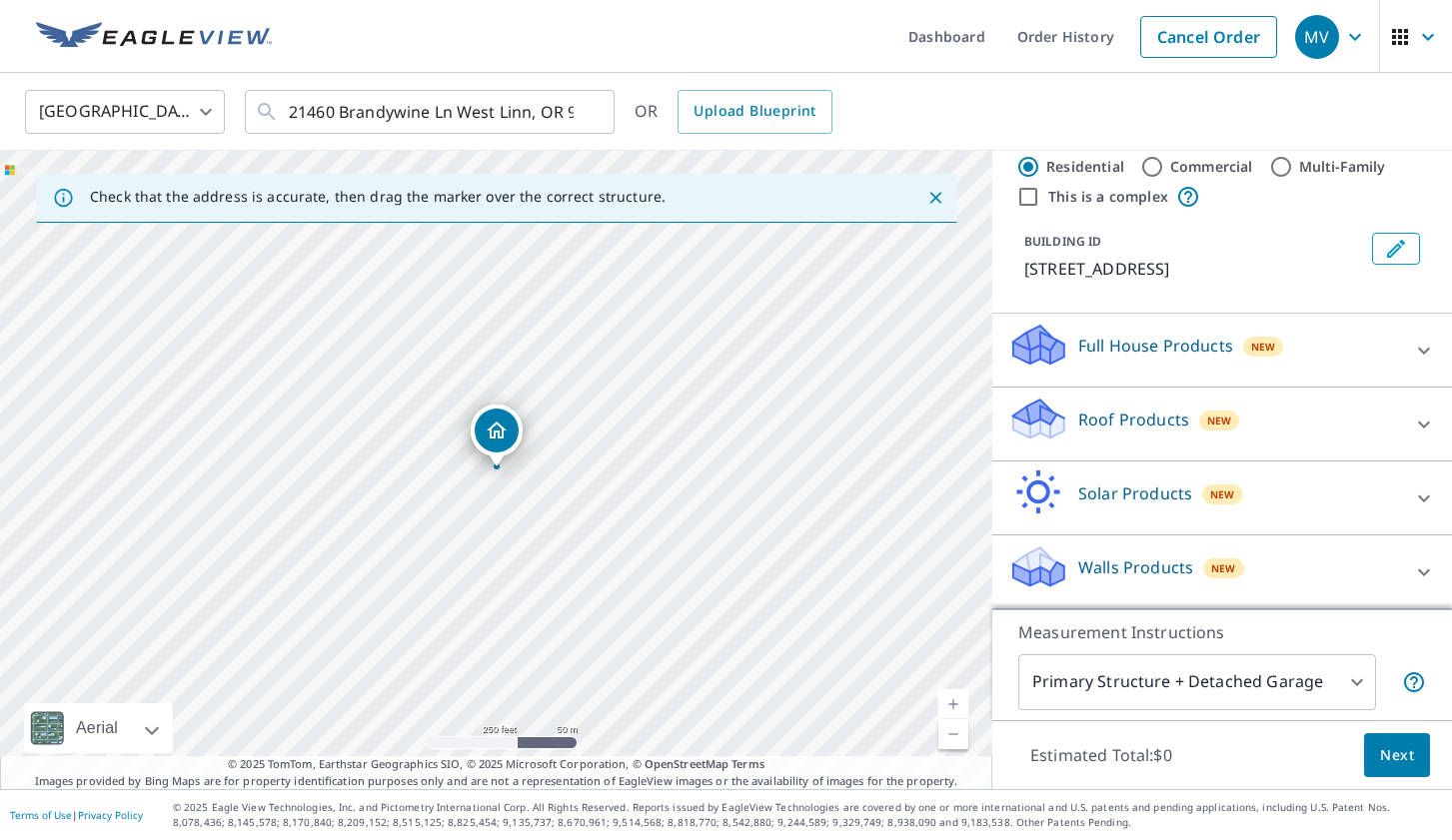 click on "Roof Products New" at bounding box center (1204, 423) 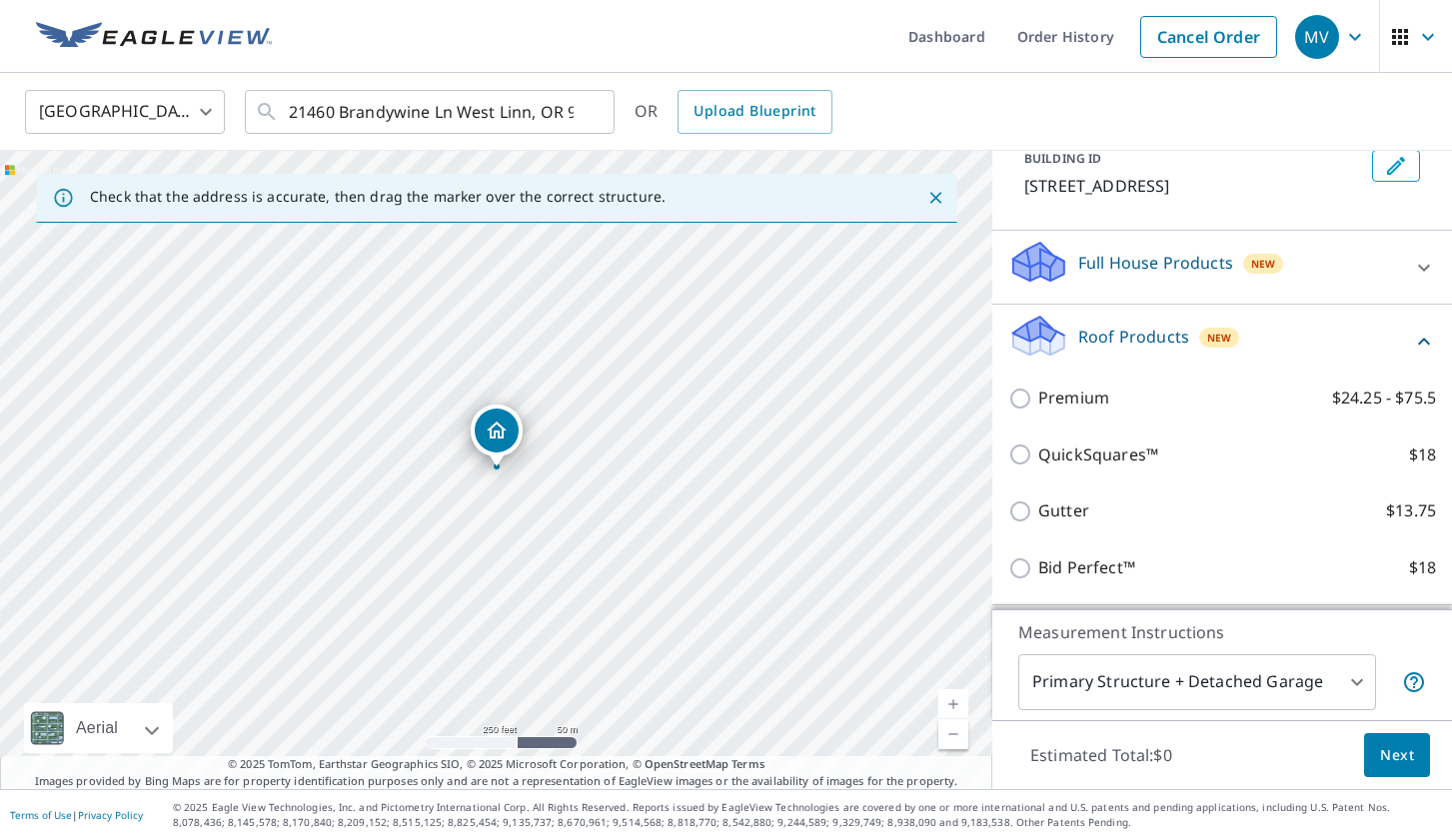scroll, scrollTop: 273, scrollLeft: 0, axis: vertical 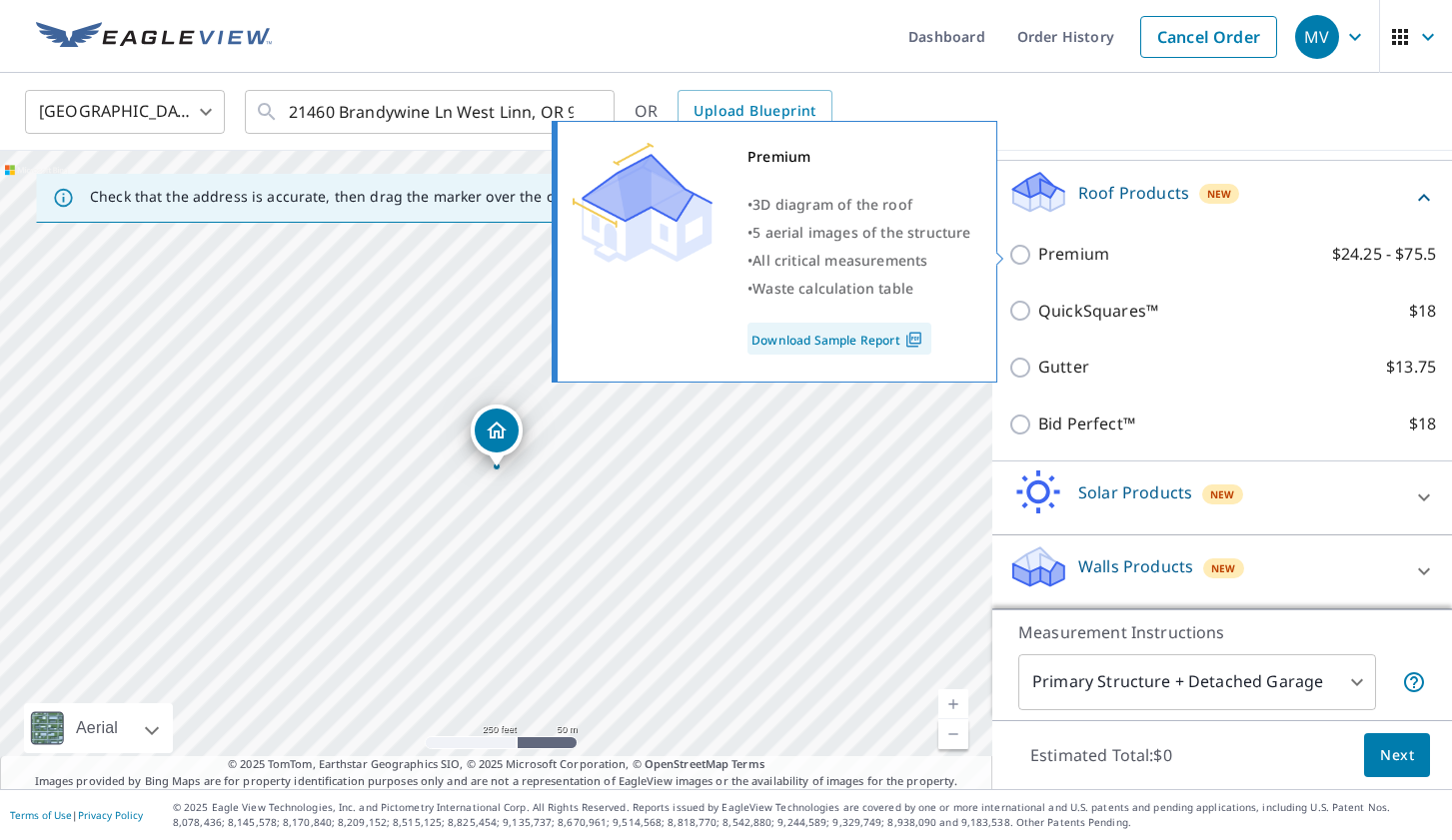 click on "Premium" at bounding box center (1073, 254) 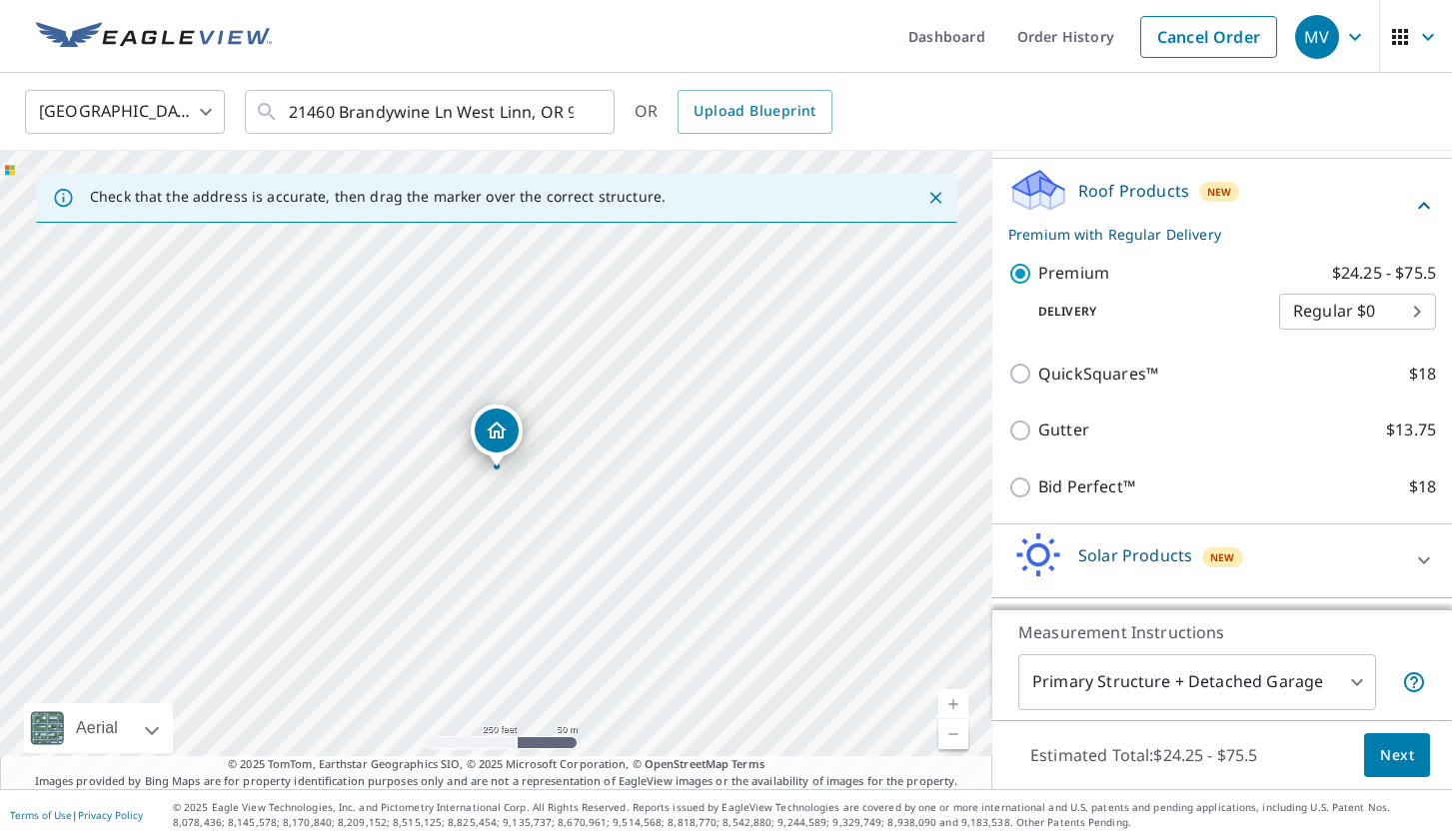 click on "Next" at bounding box center (1397, 755) 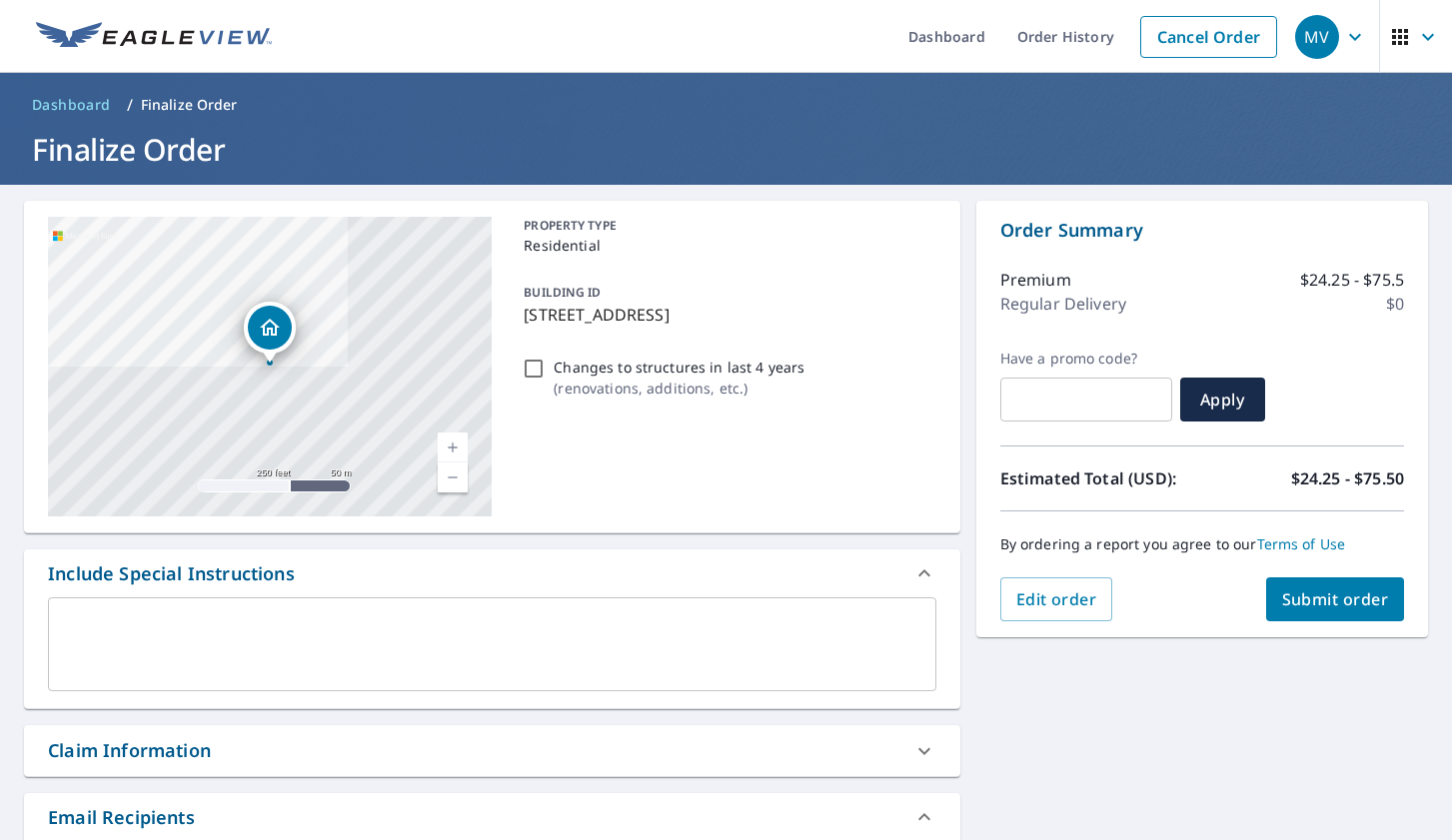 click at bounding box center [492, 644] 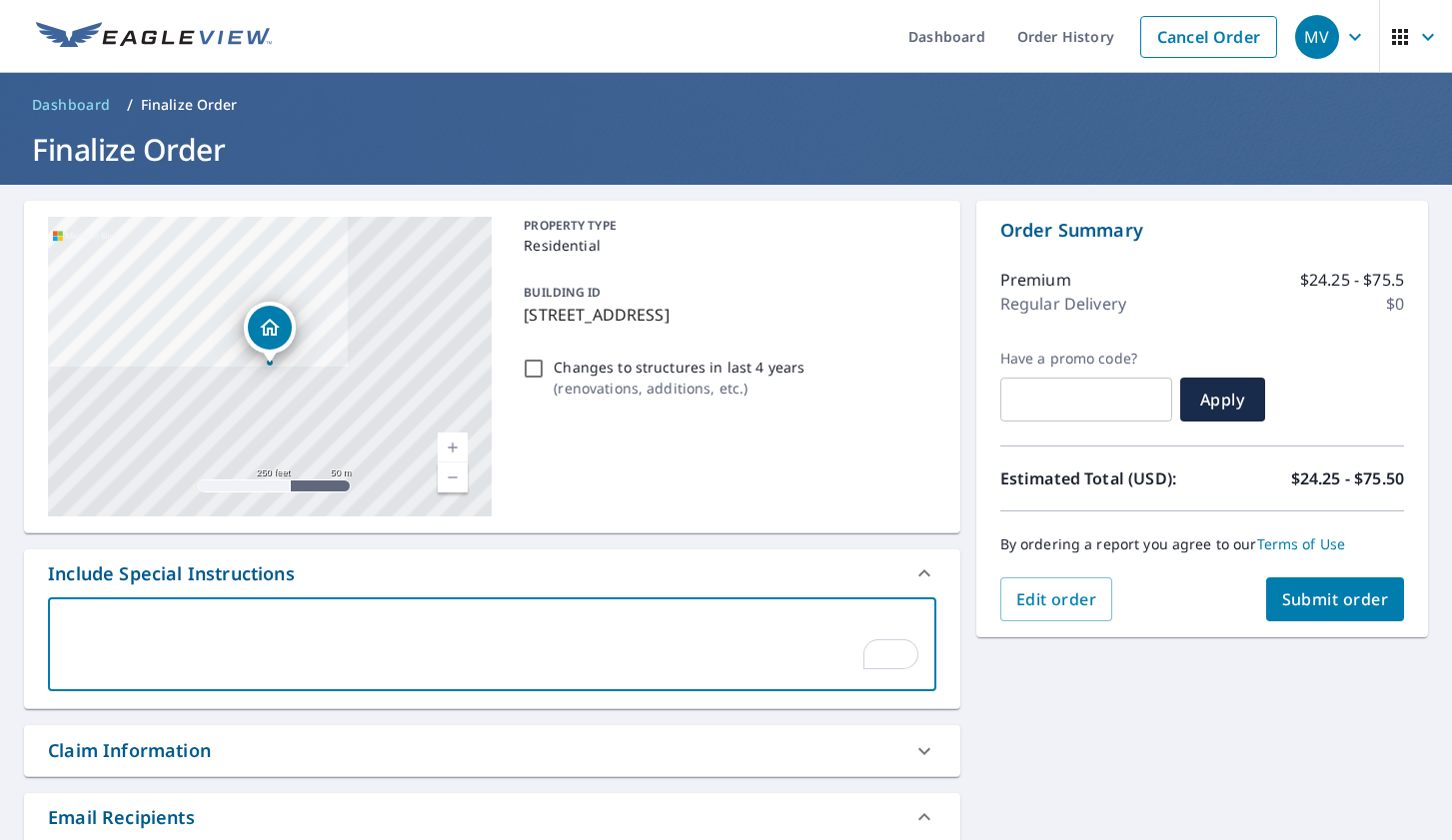 type on "i" 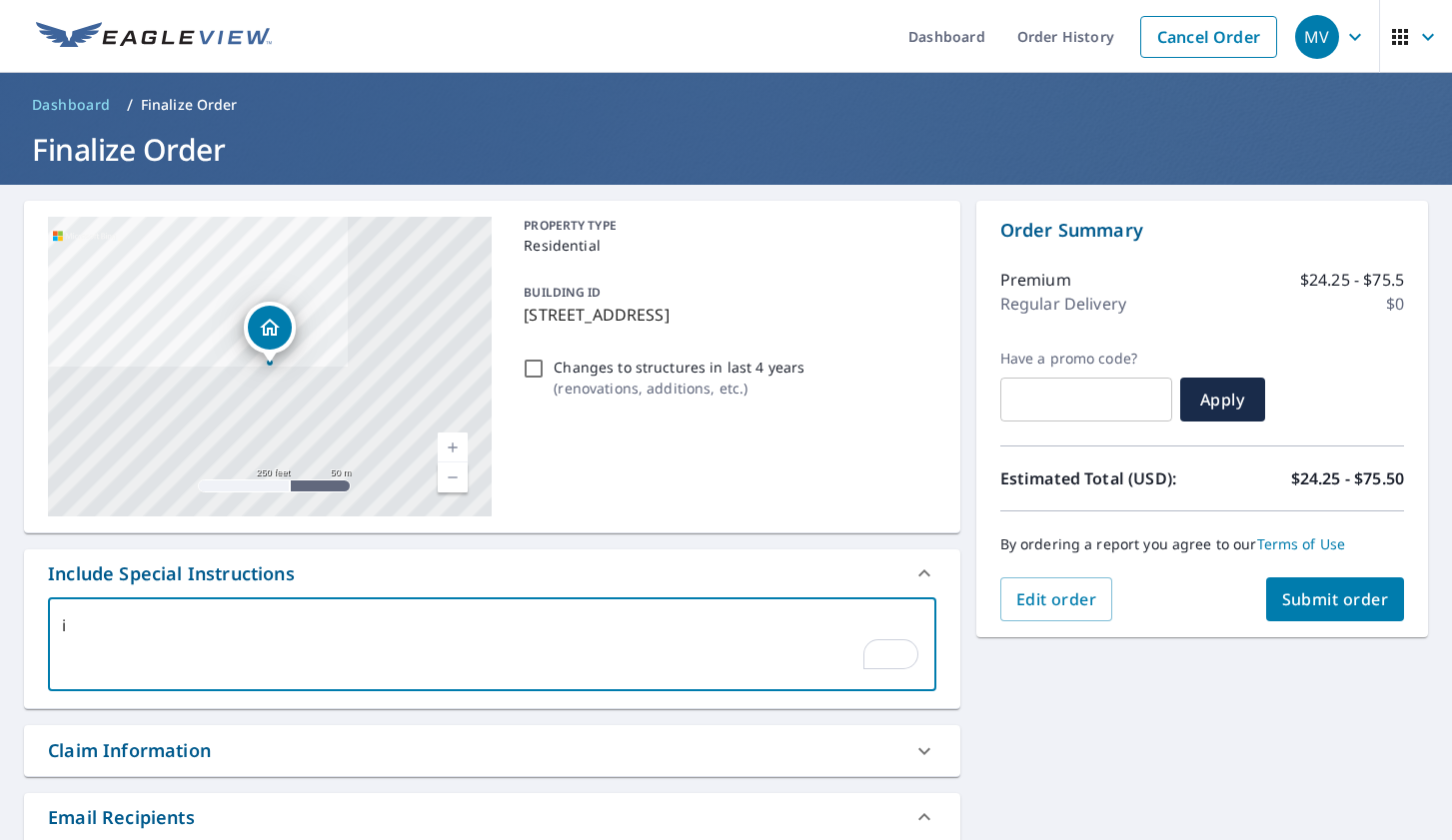 type on "is" 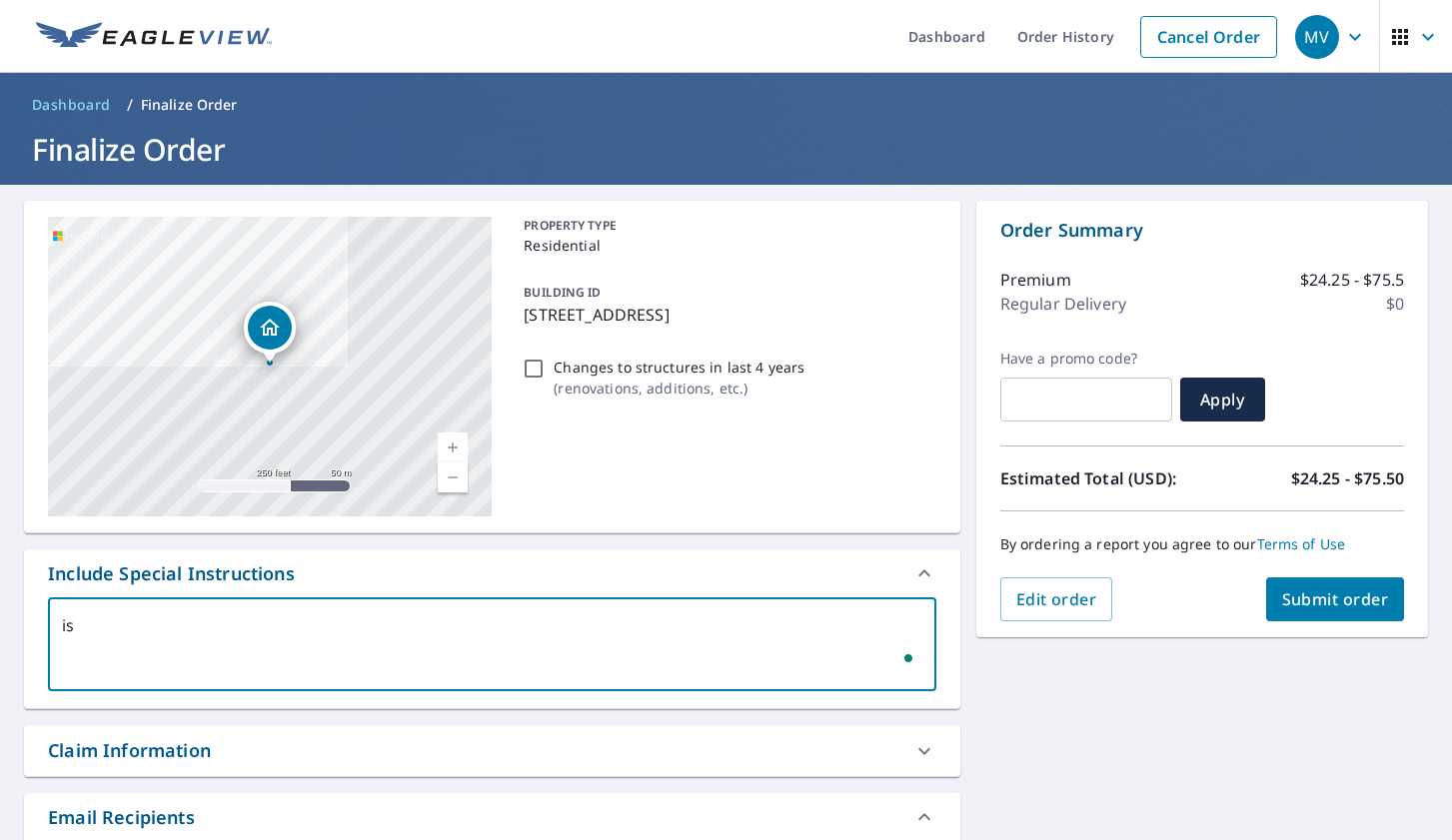 type on "is" 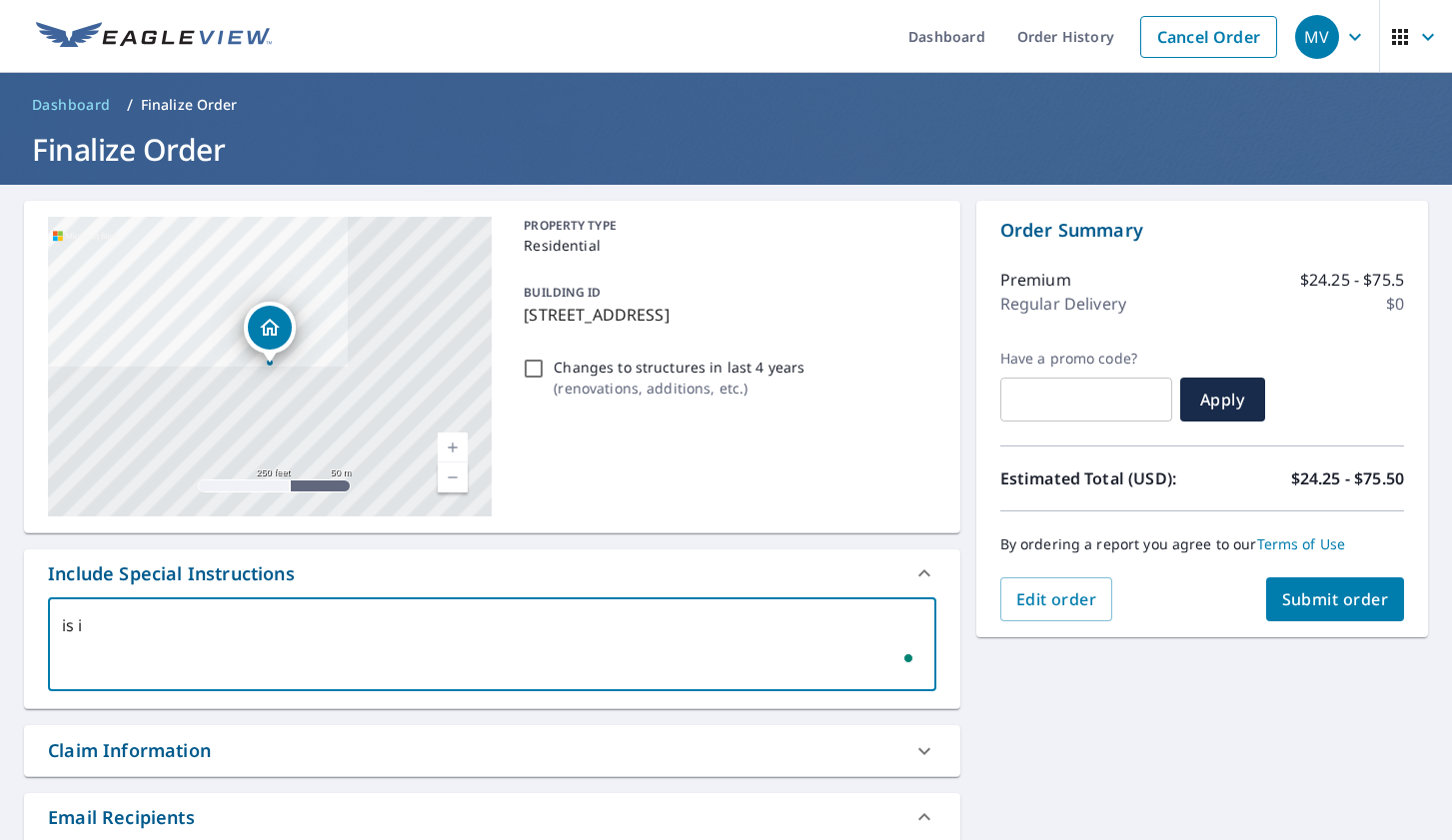 type on "is it" 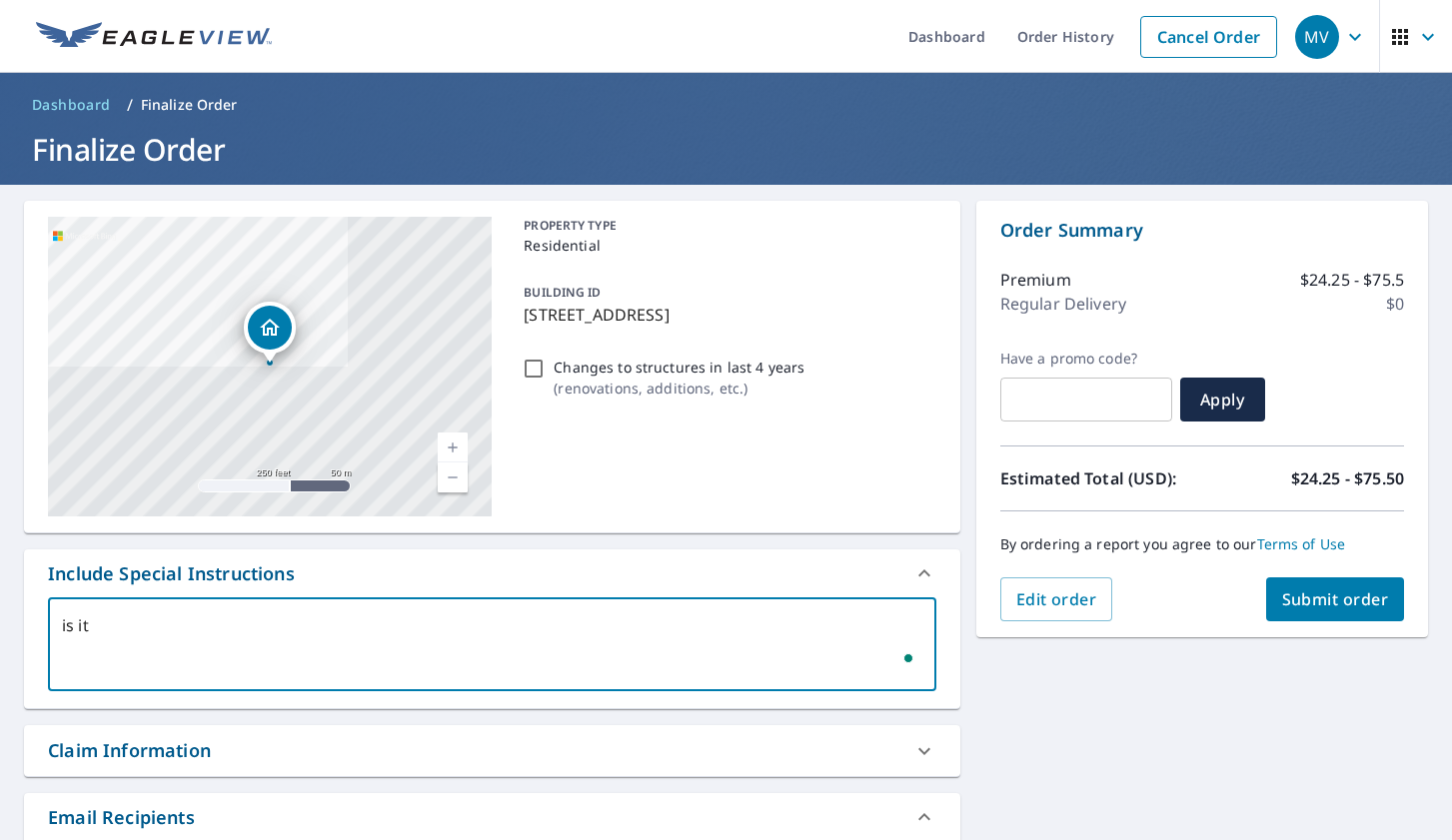 type on "is it" 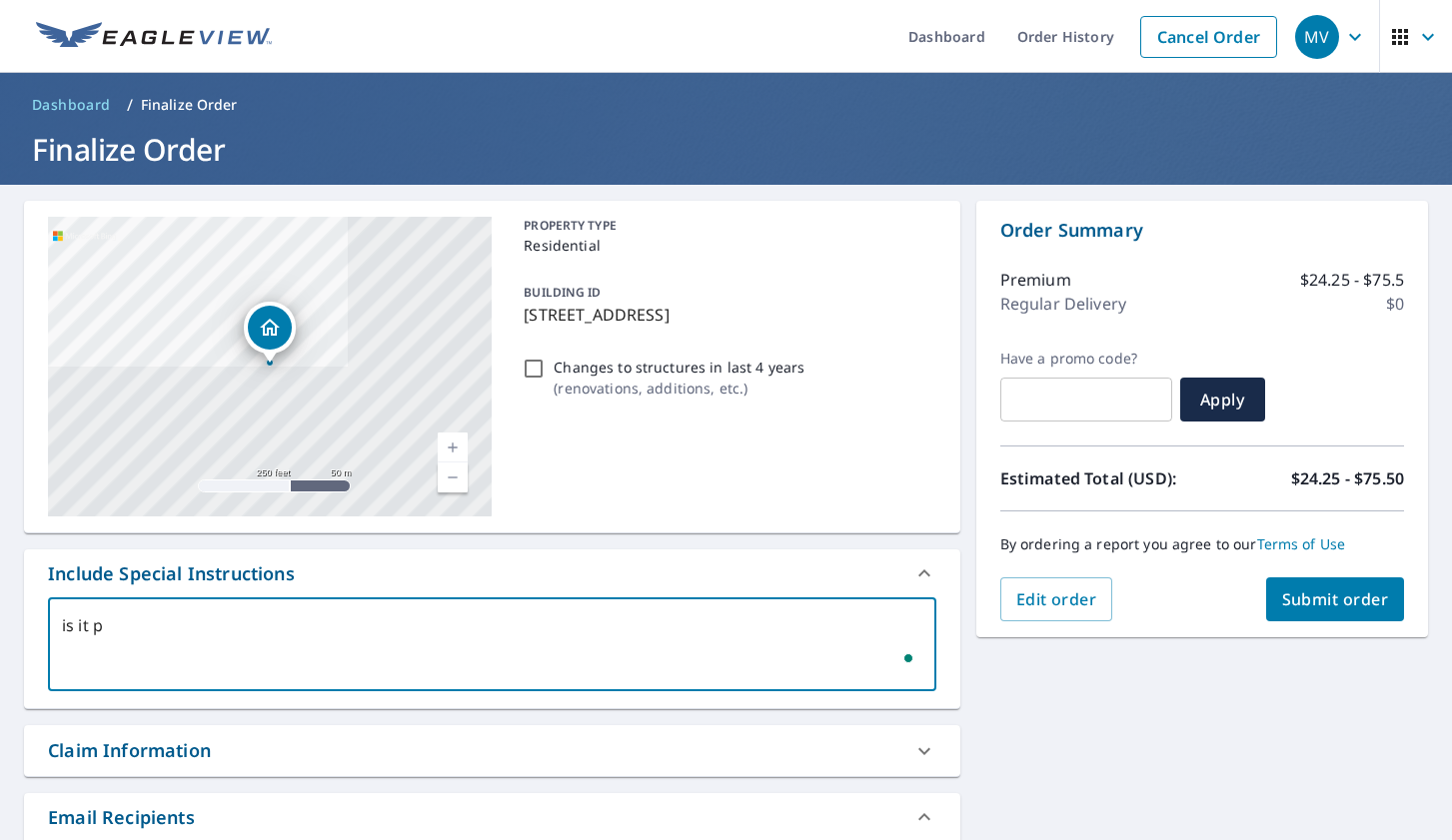 type on "is it po" 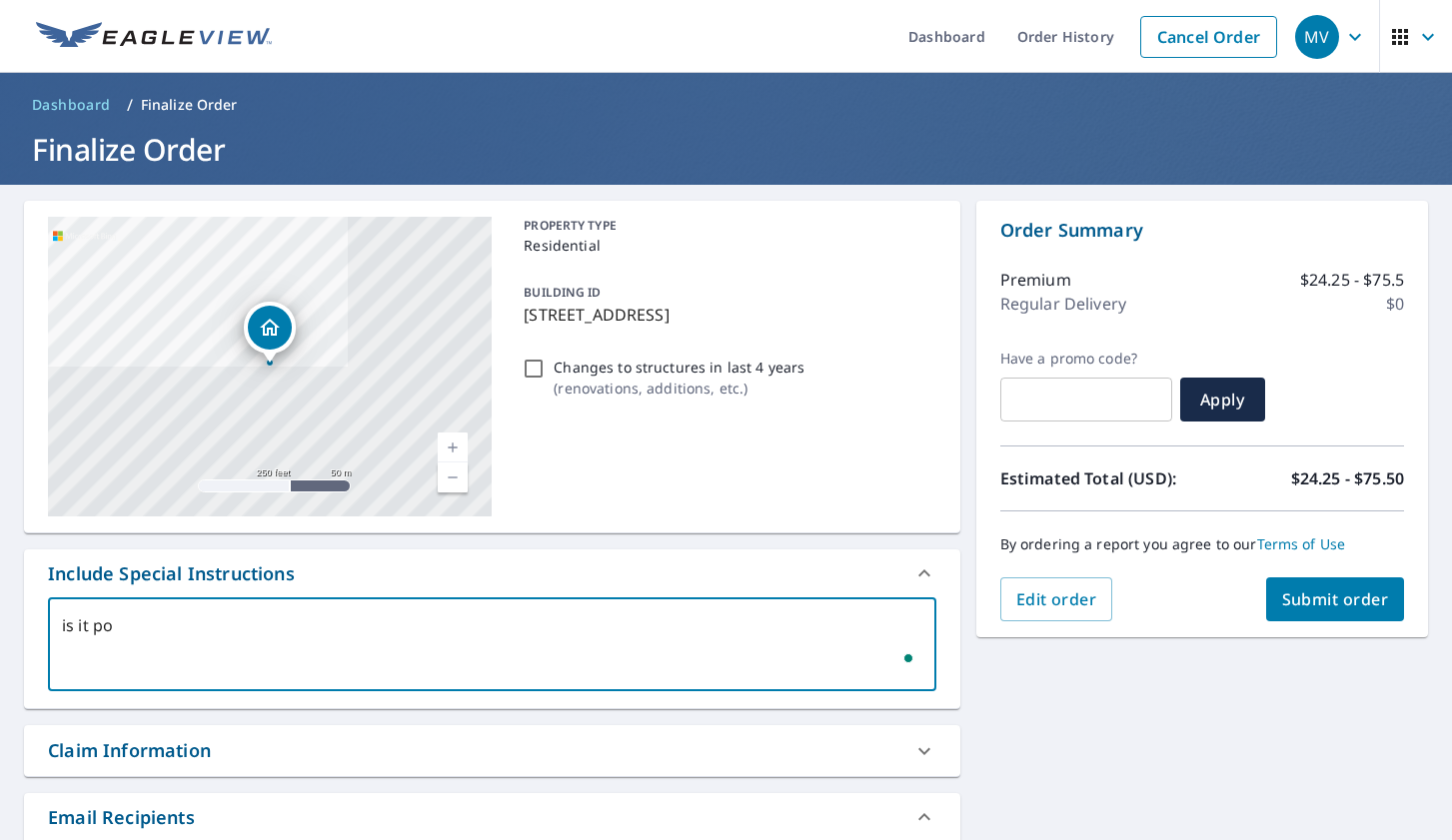 type on "is it pos" 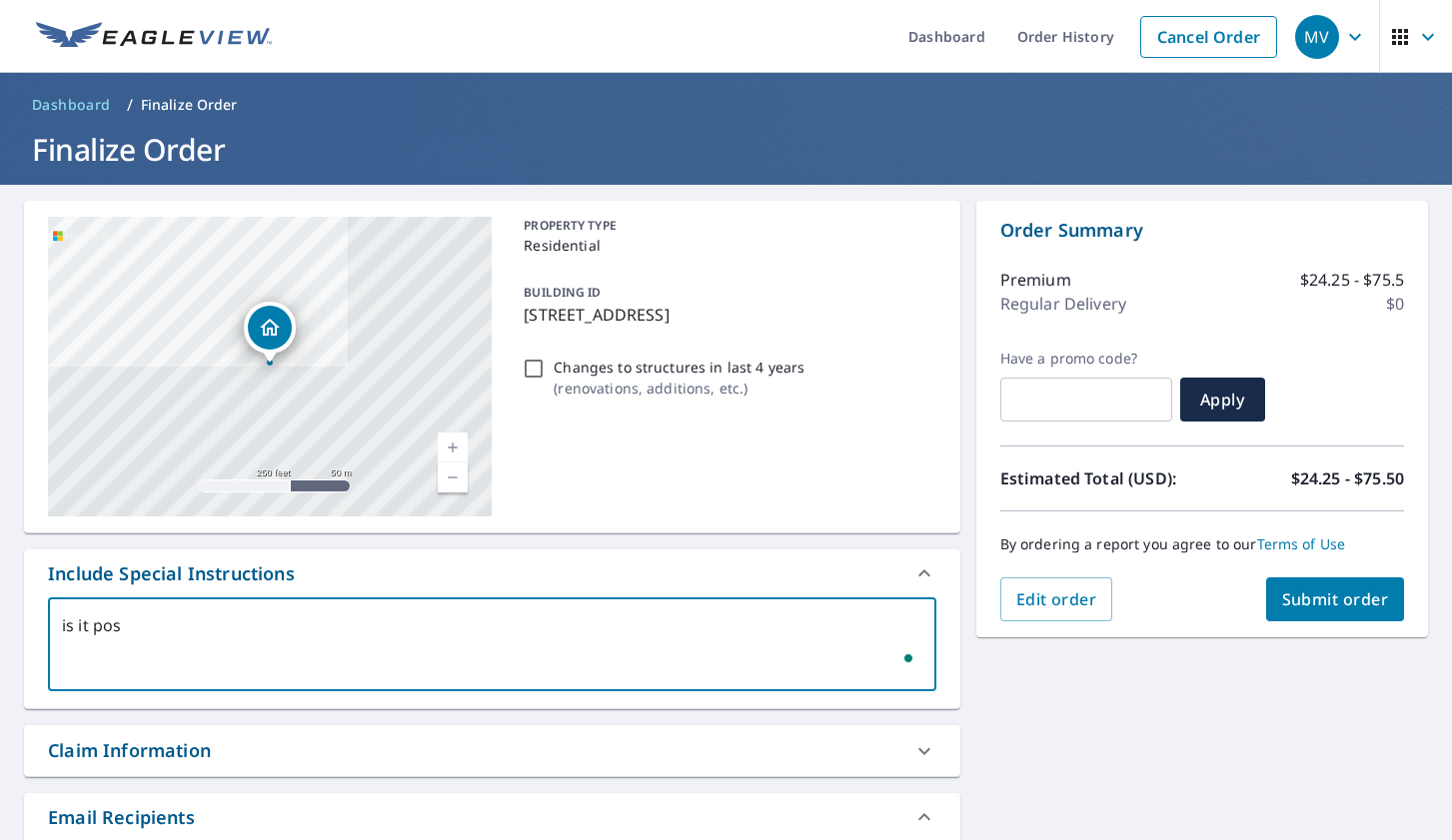 type on "is it poss" 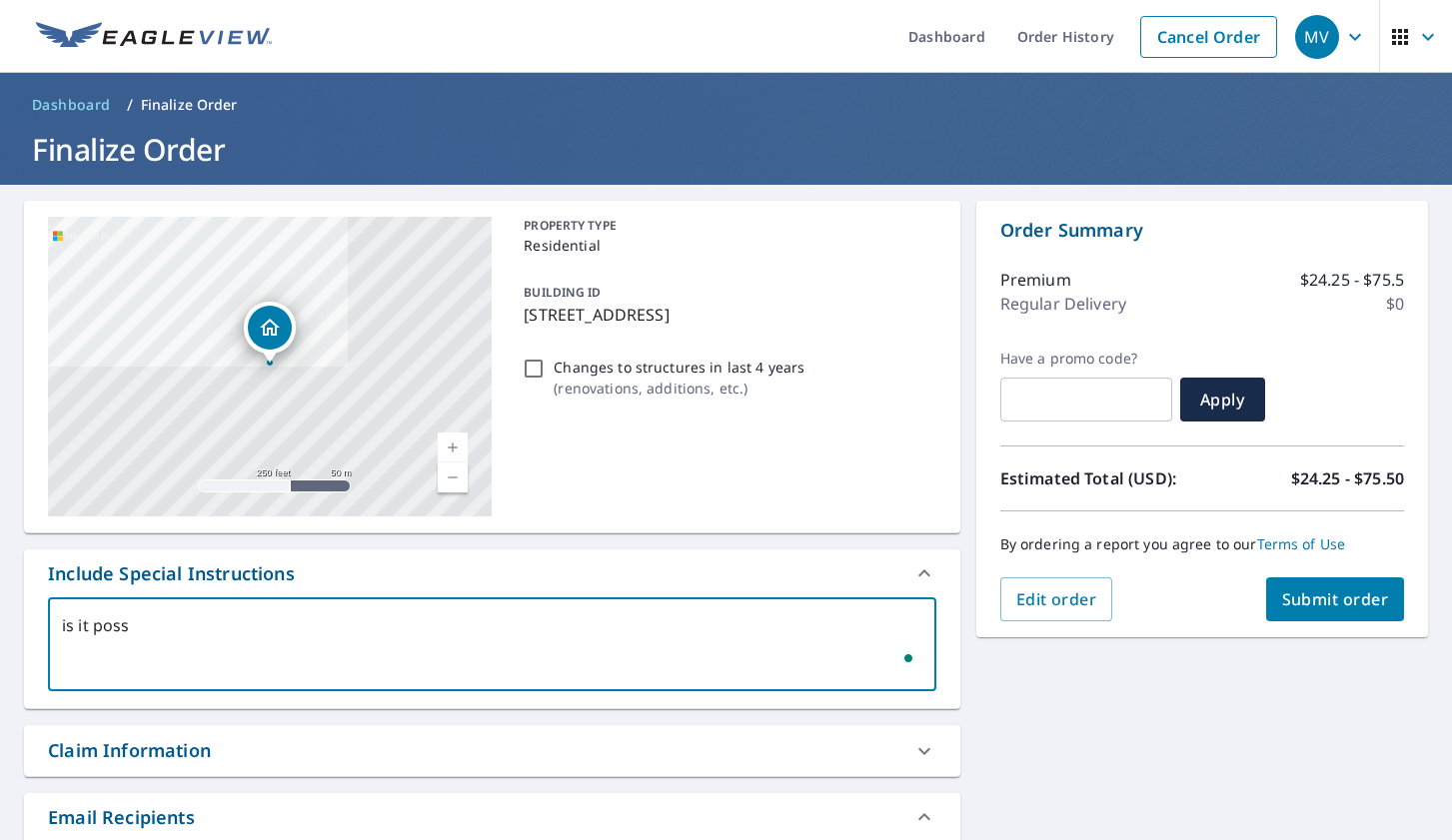 type on "is it possi" 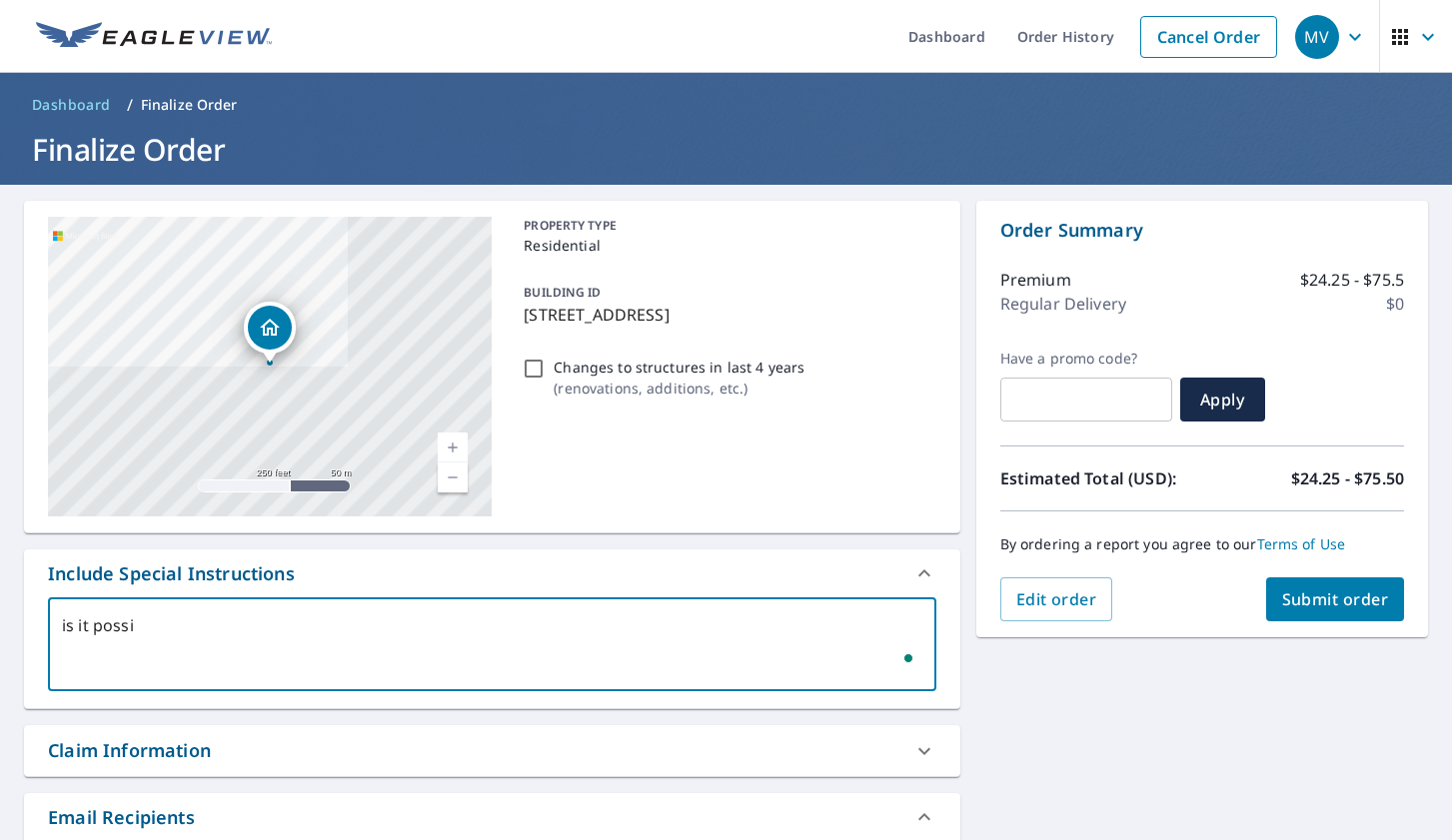 type on "is it possib" 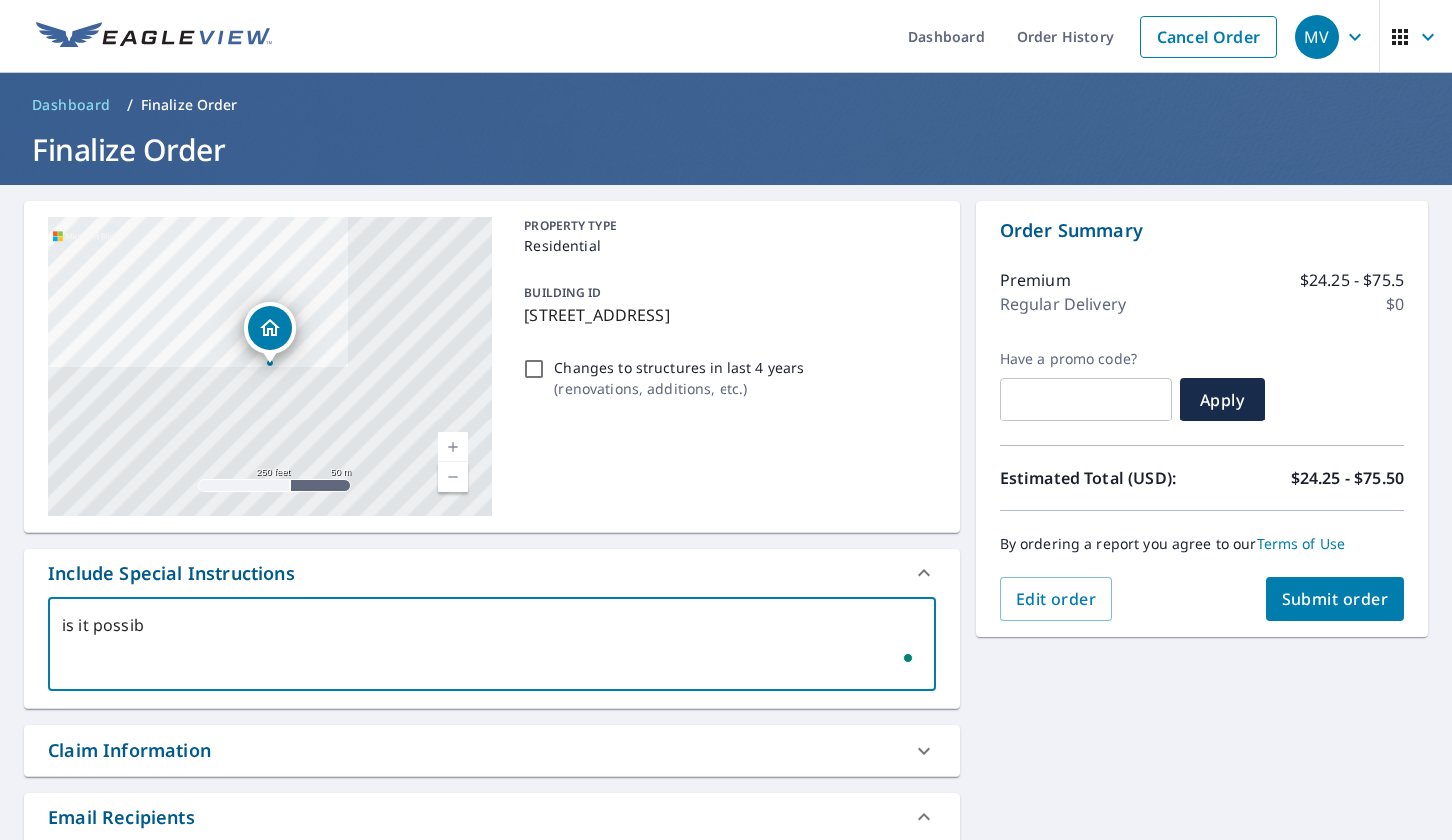 type on "is it possibr" 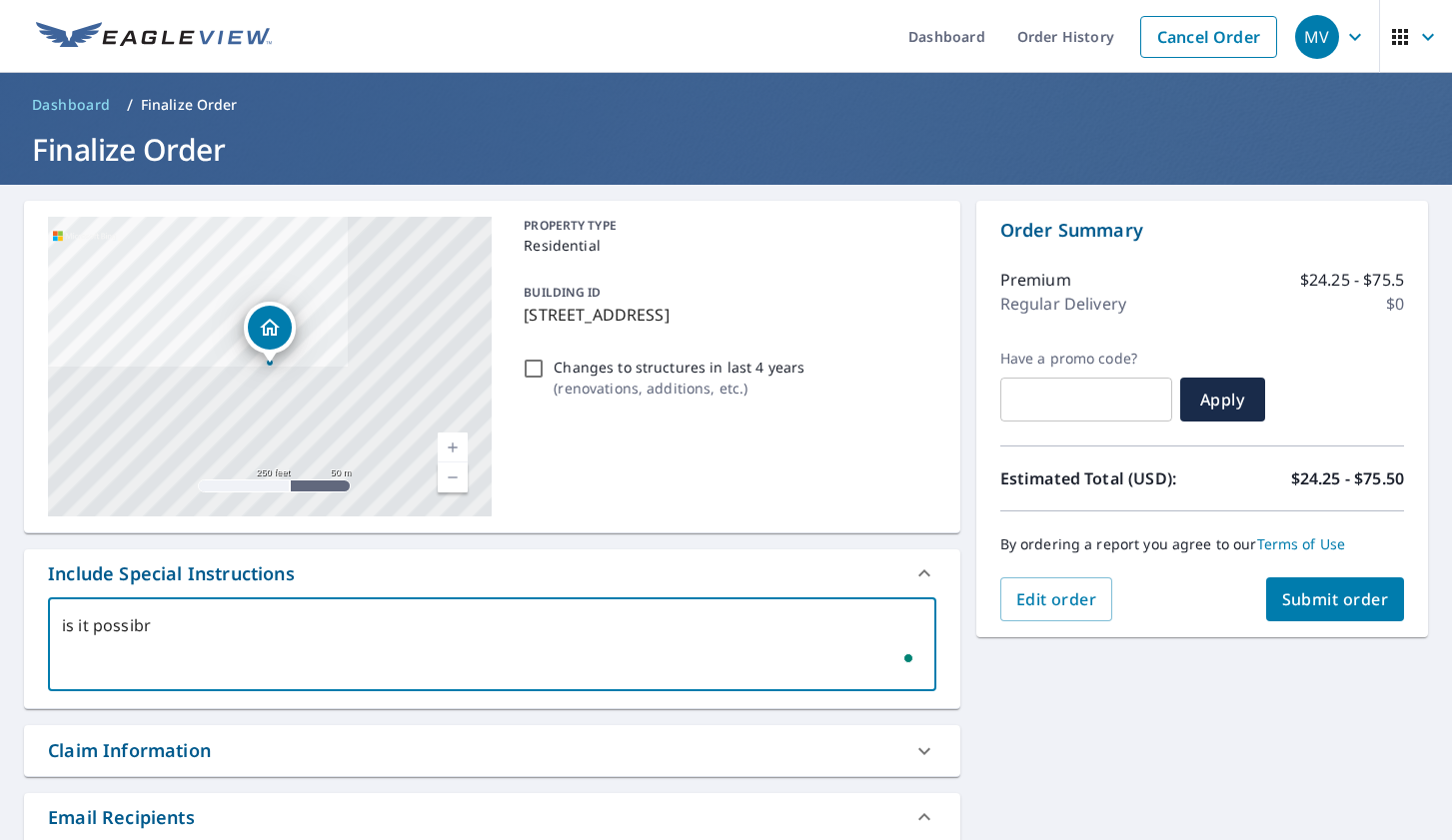 type on "is it possibr" 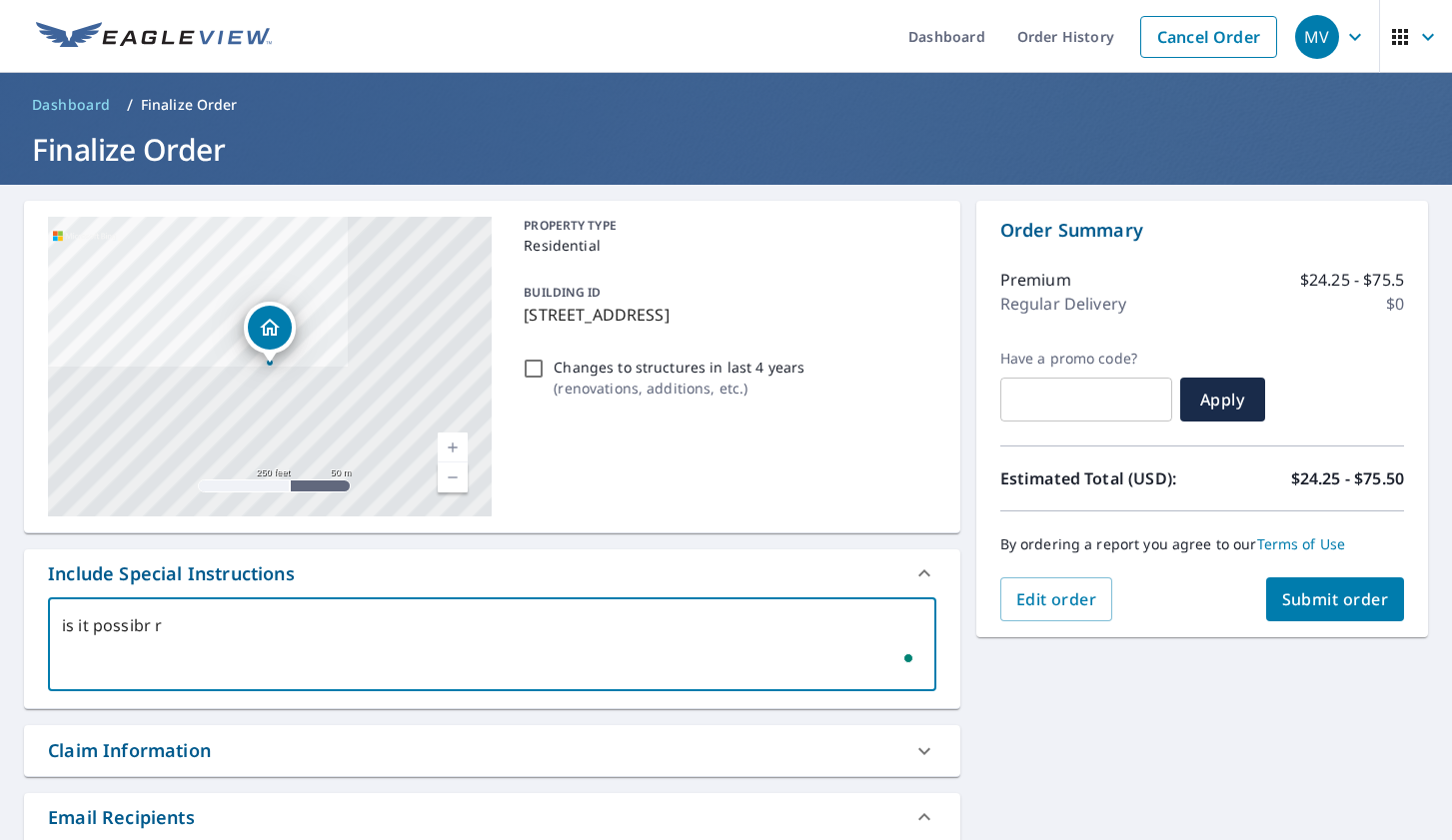 type on "is it possibr" 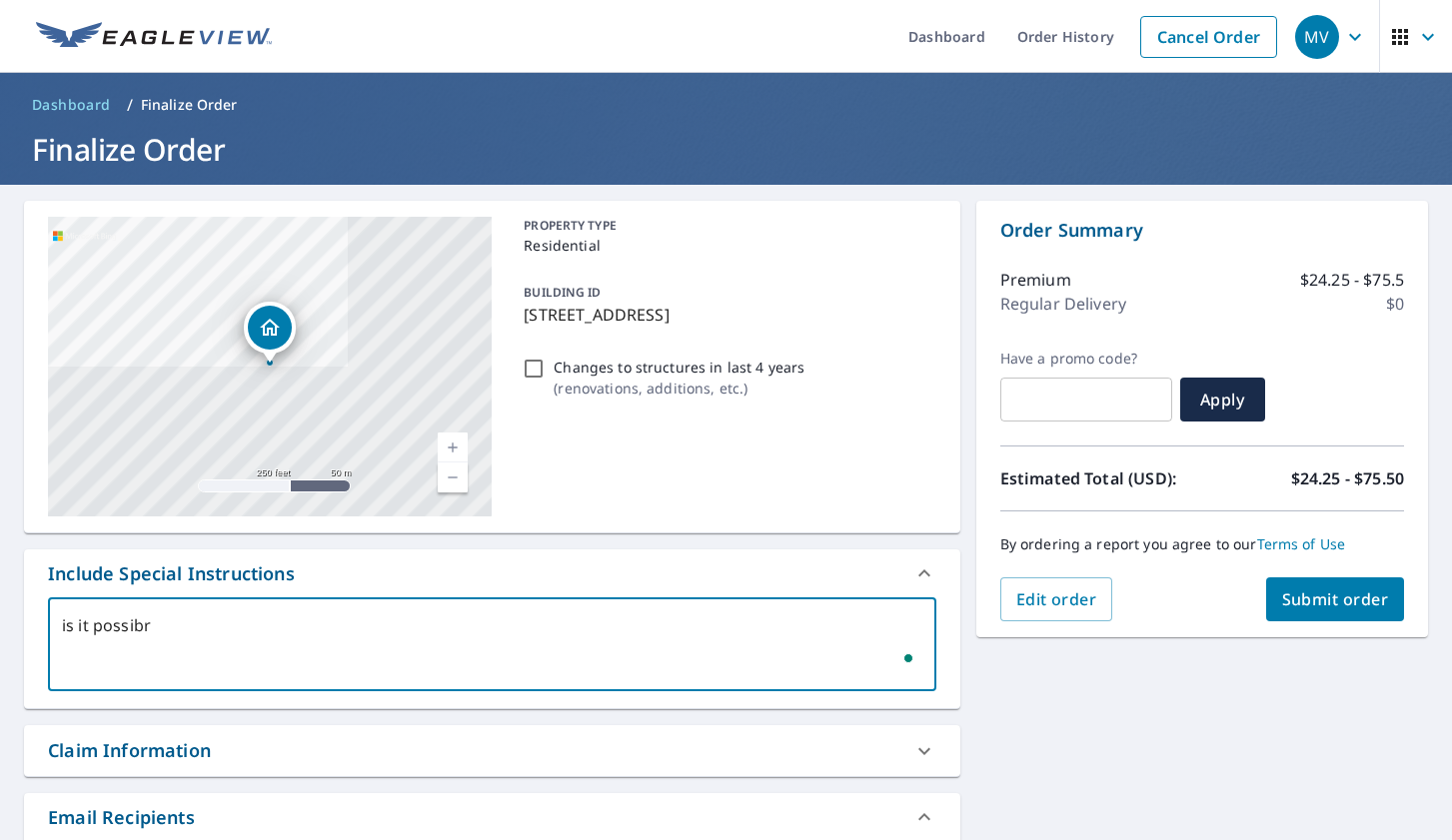 type on "is it possibr" 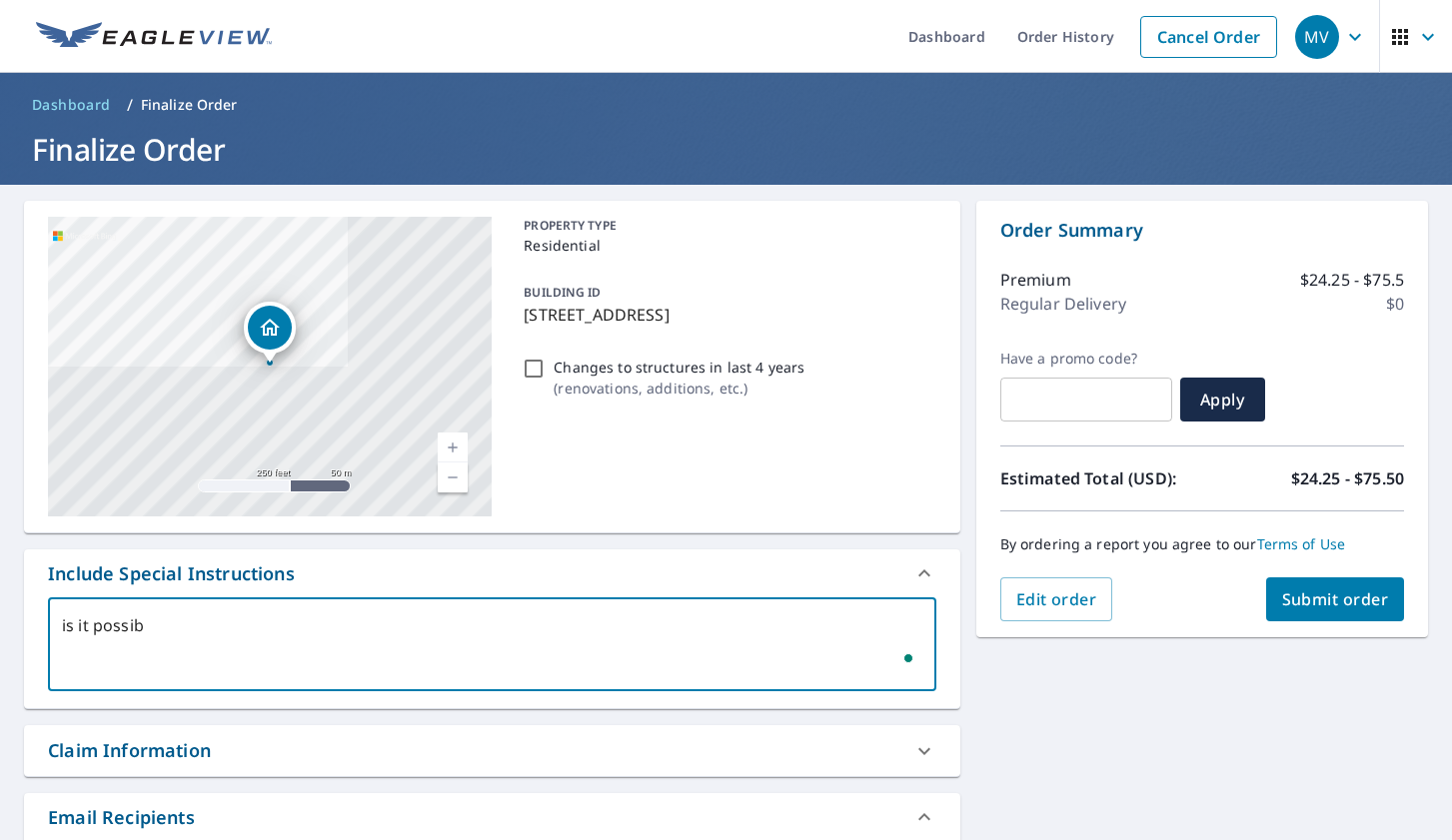 type on "is it possibl" 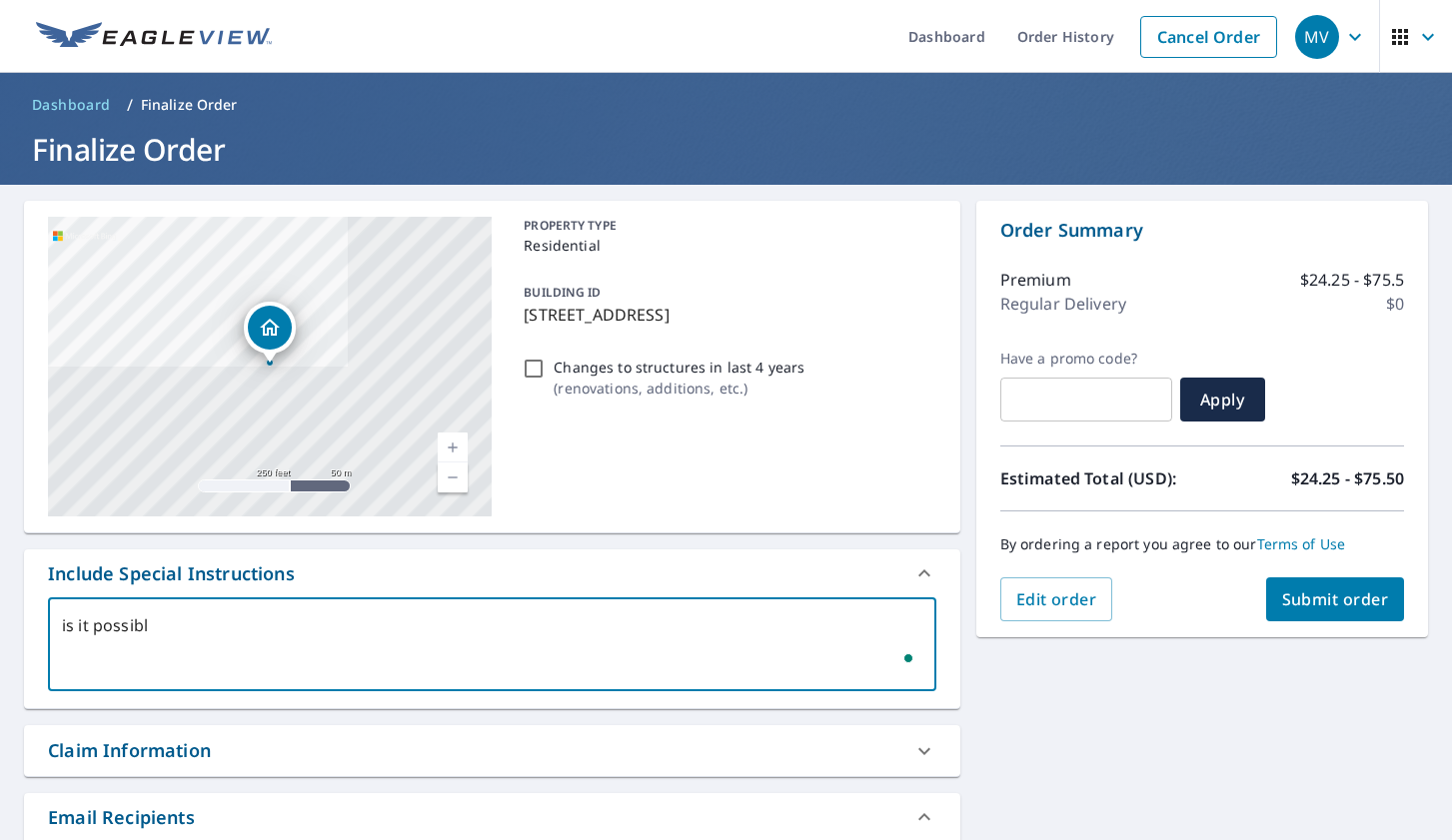 type on "is it possible" 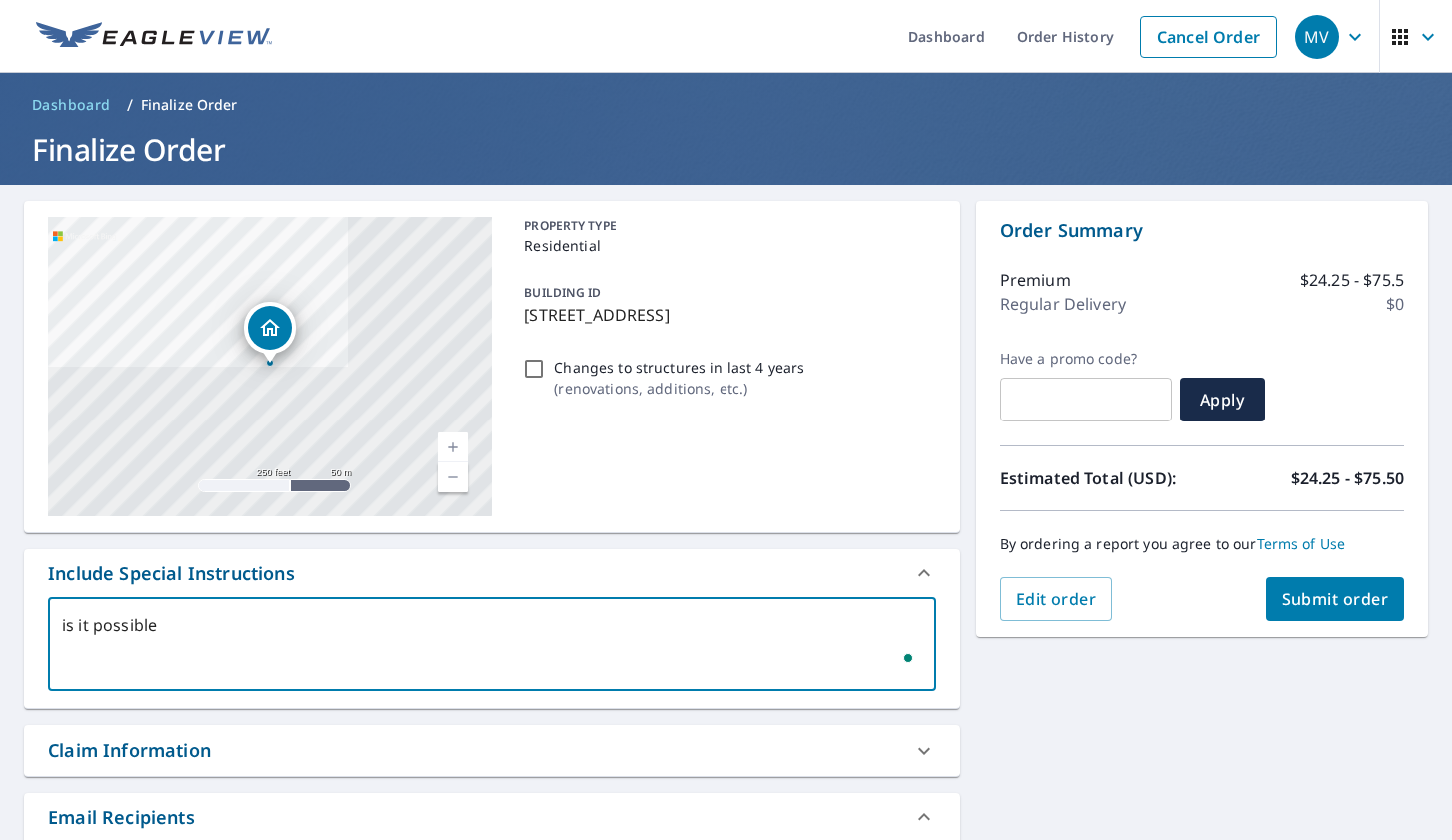type on "x" 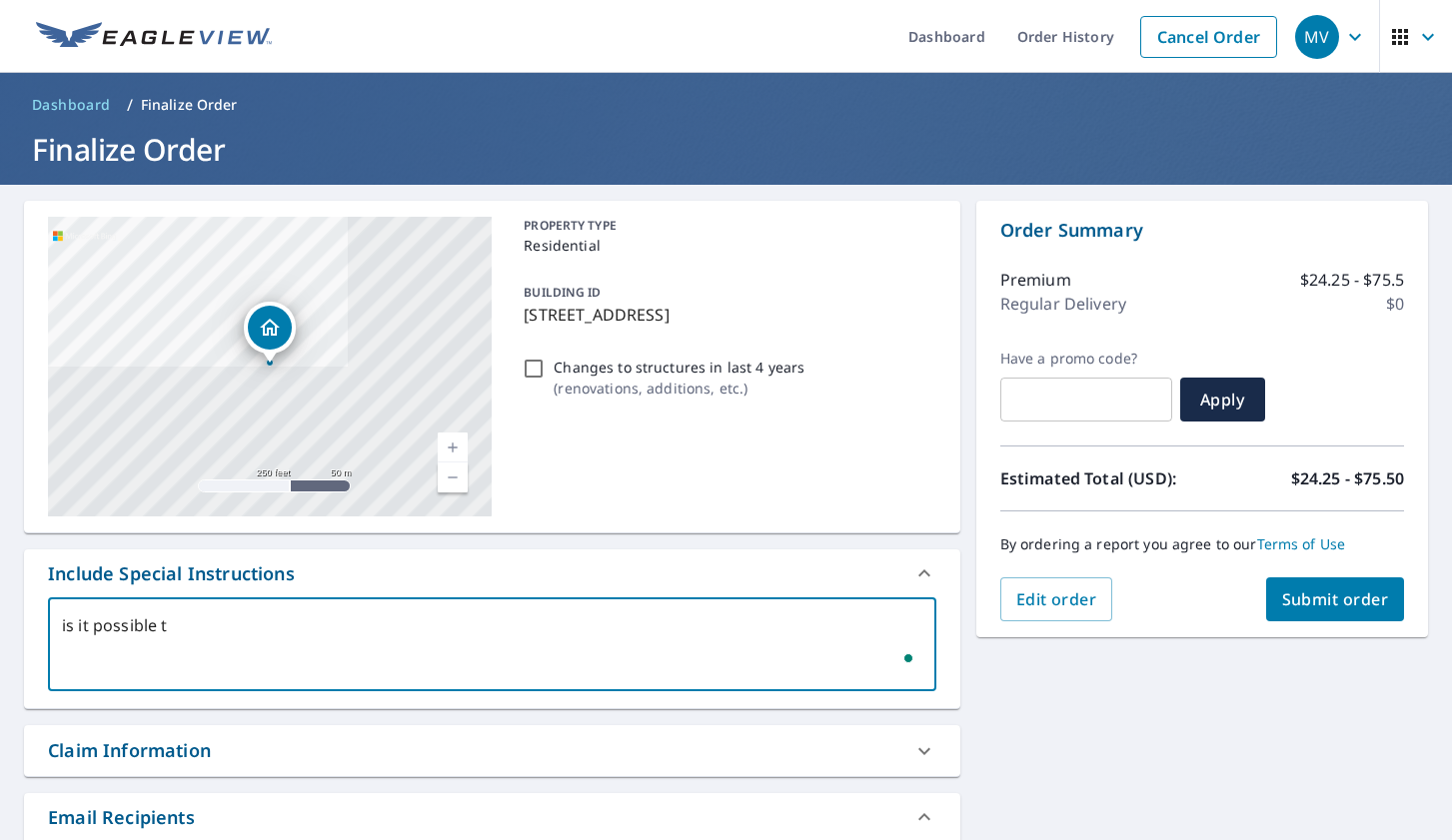 type on "x" 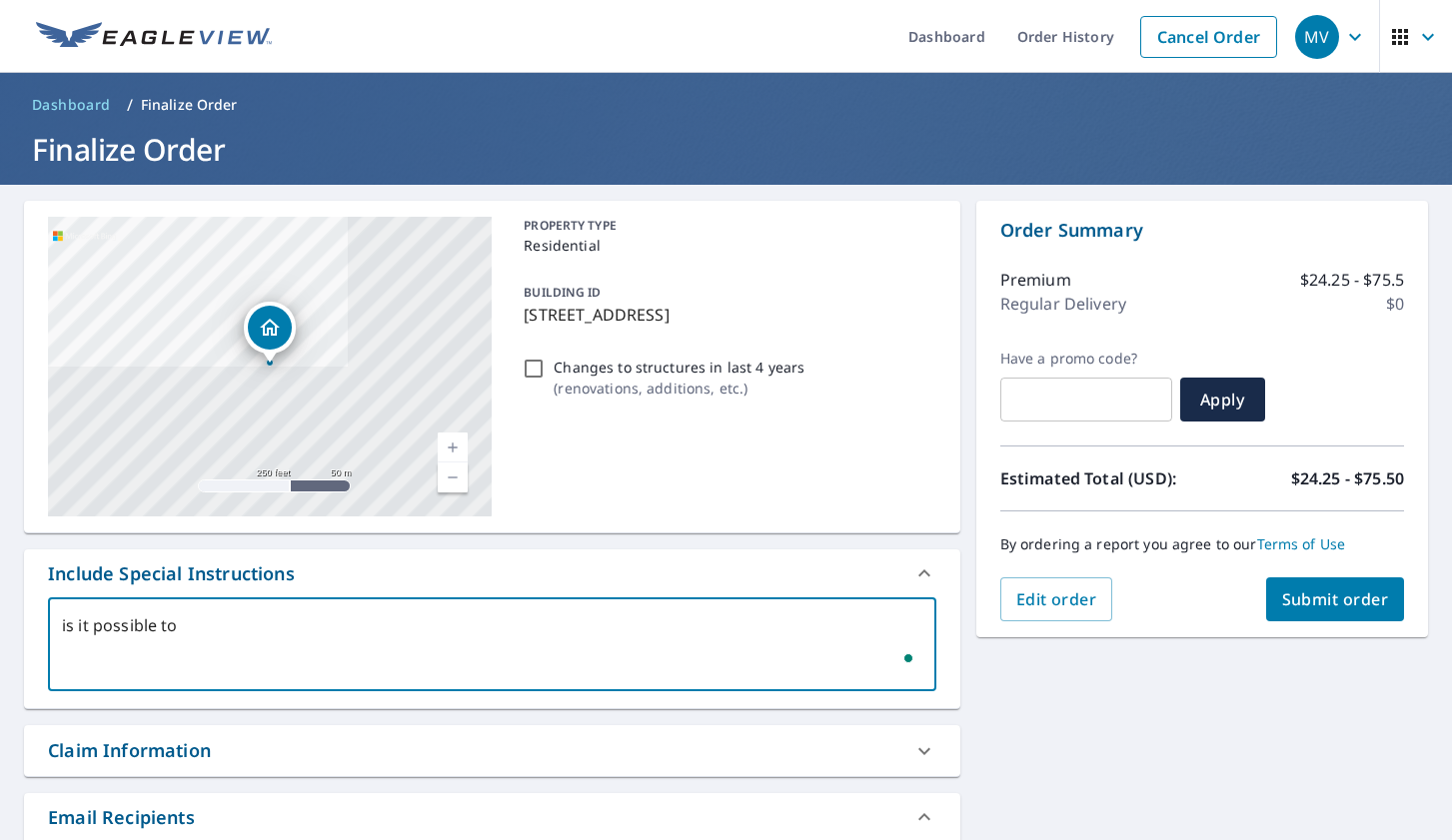 type on "x" 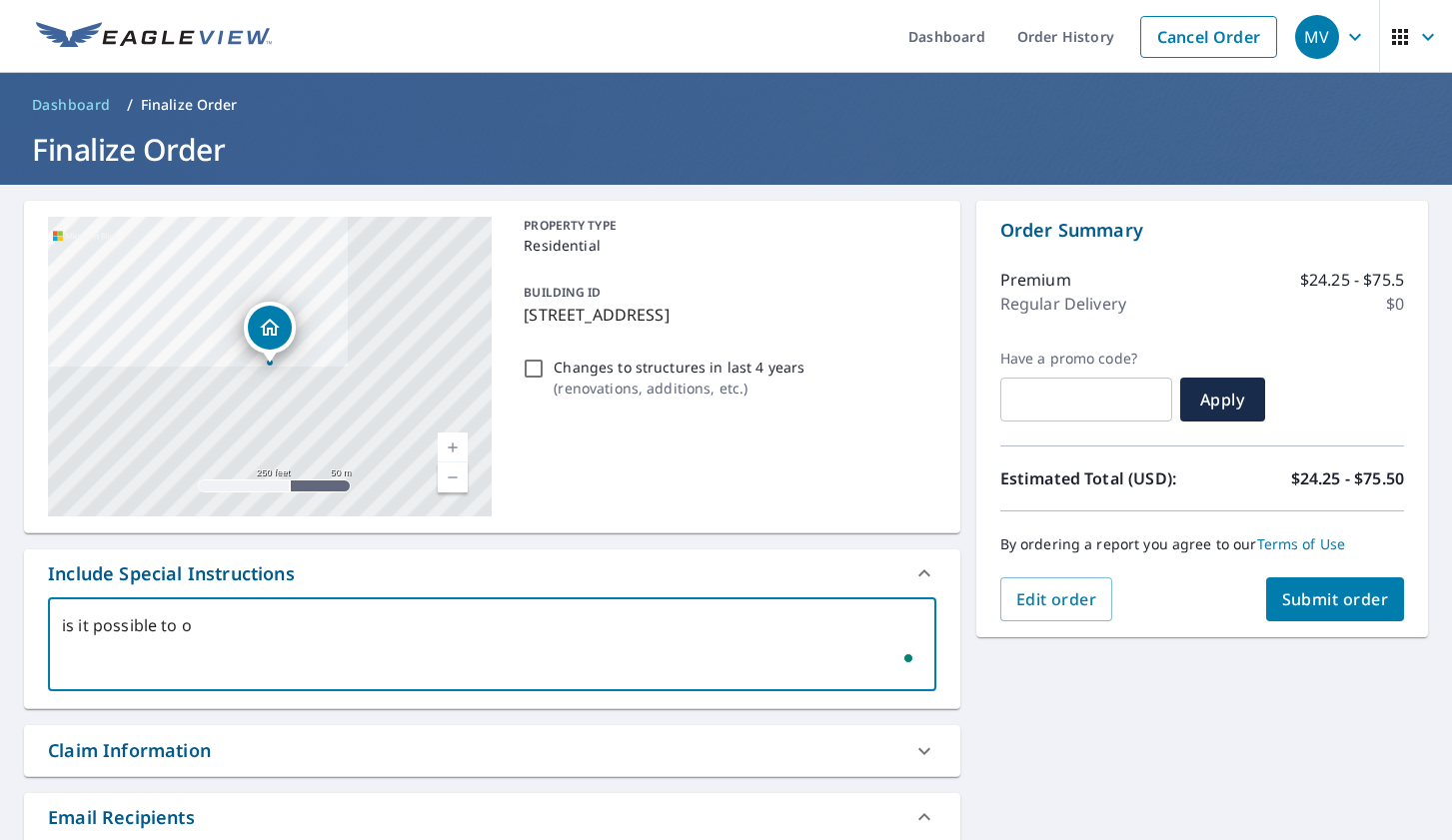 type on "is it possible to on" 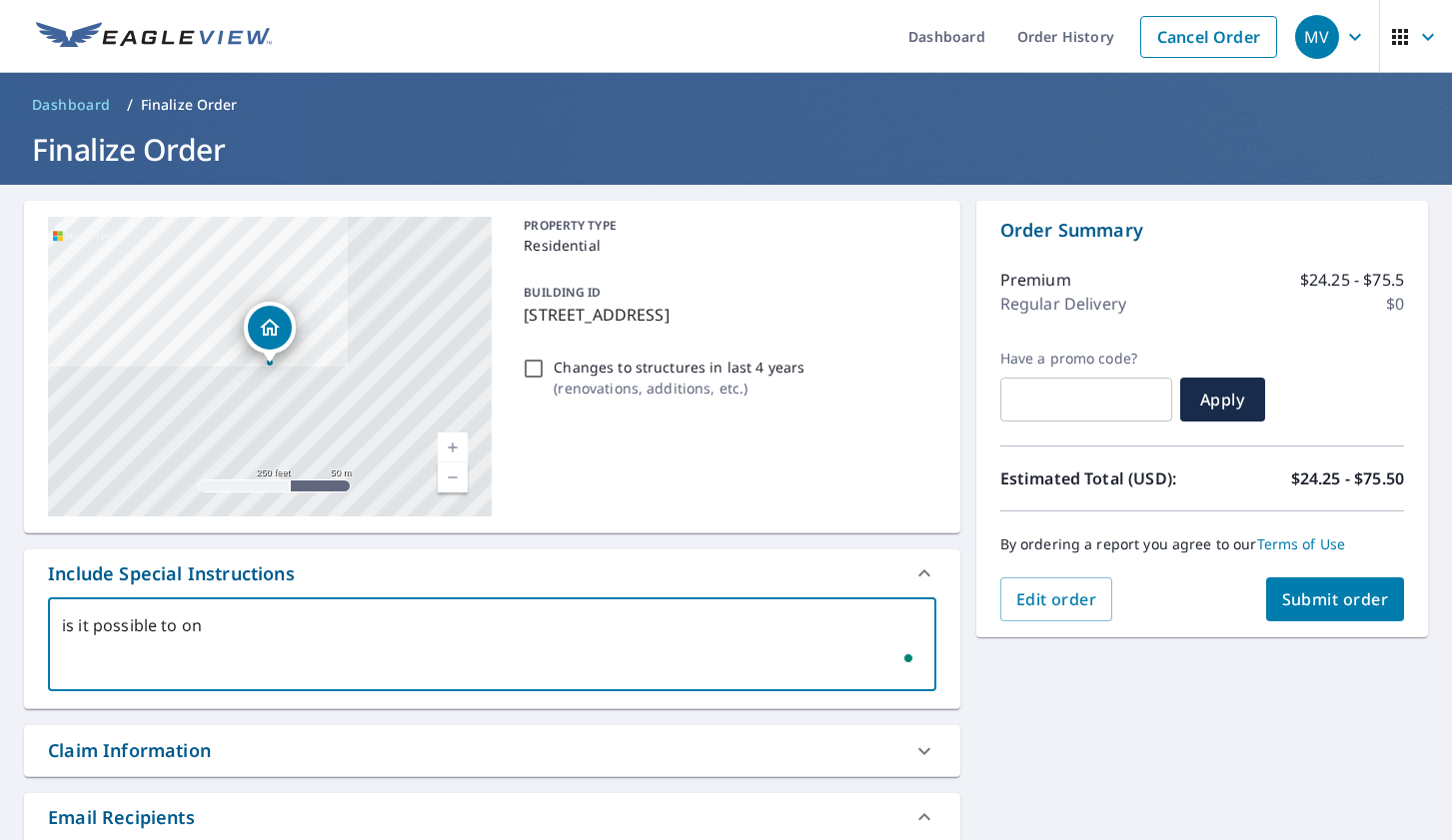 type on "is it possible to onl" 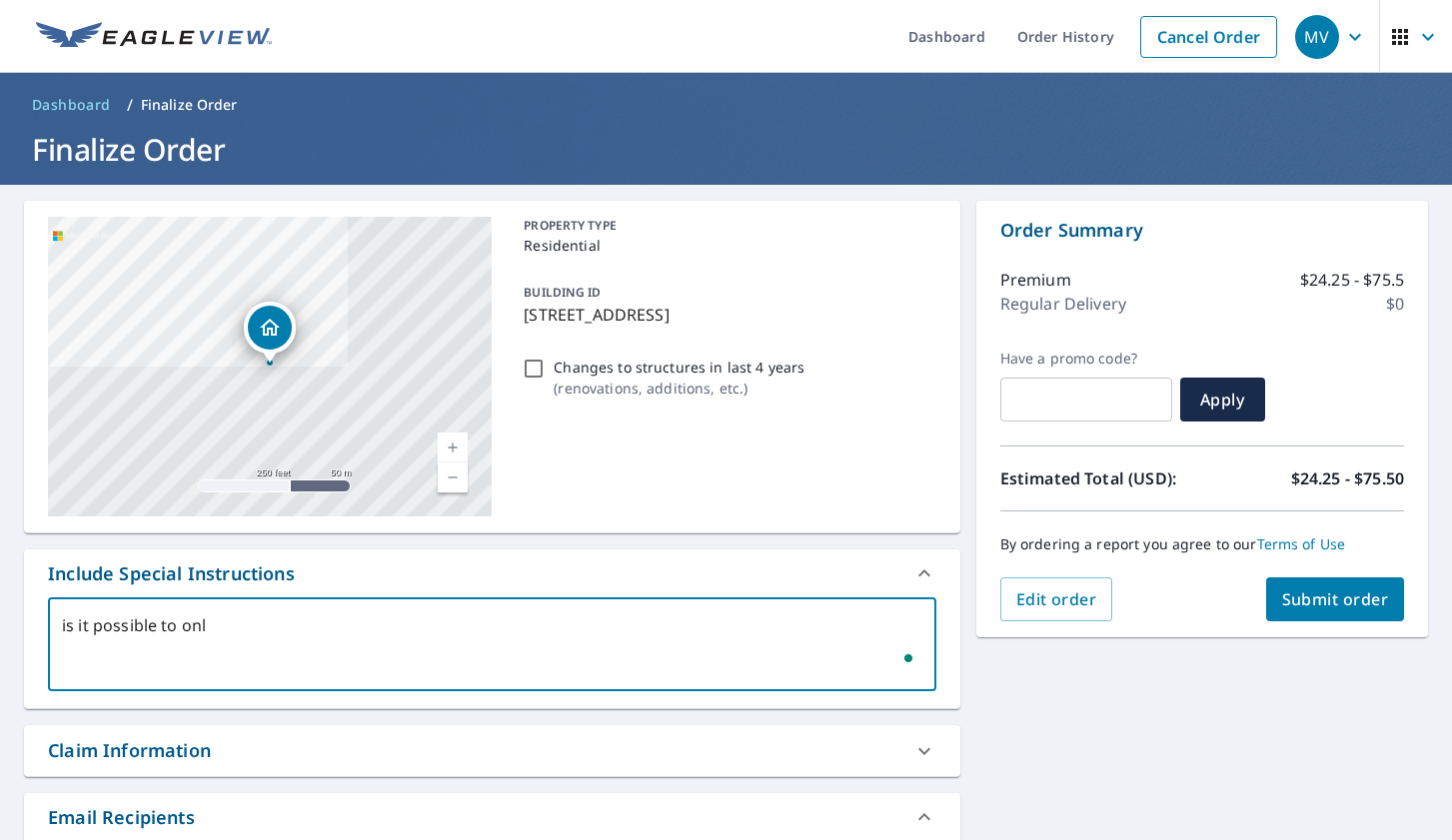 type on "is it possible to only" 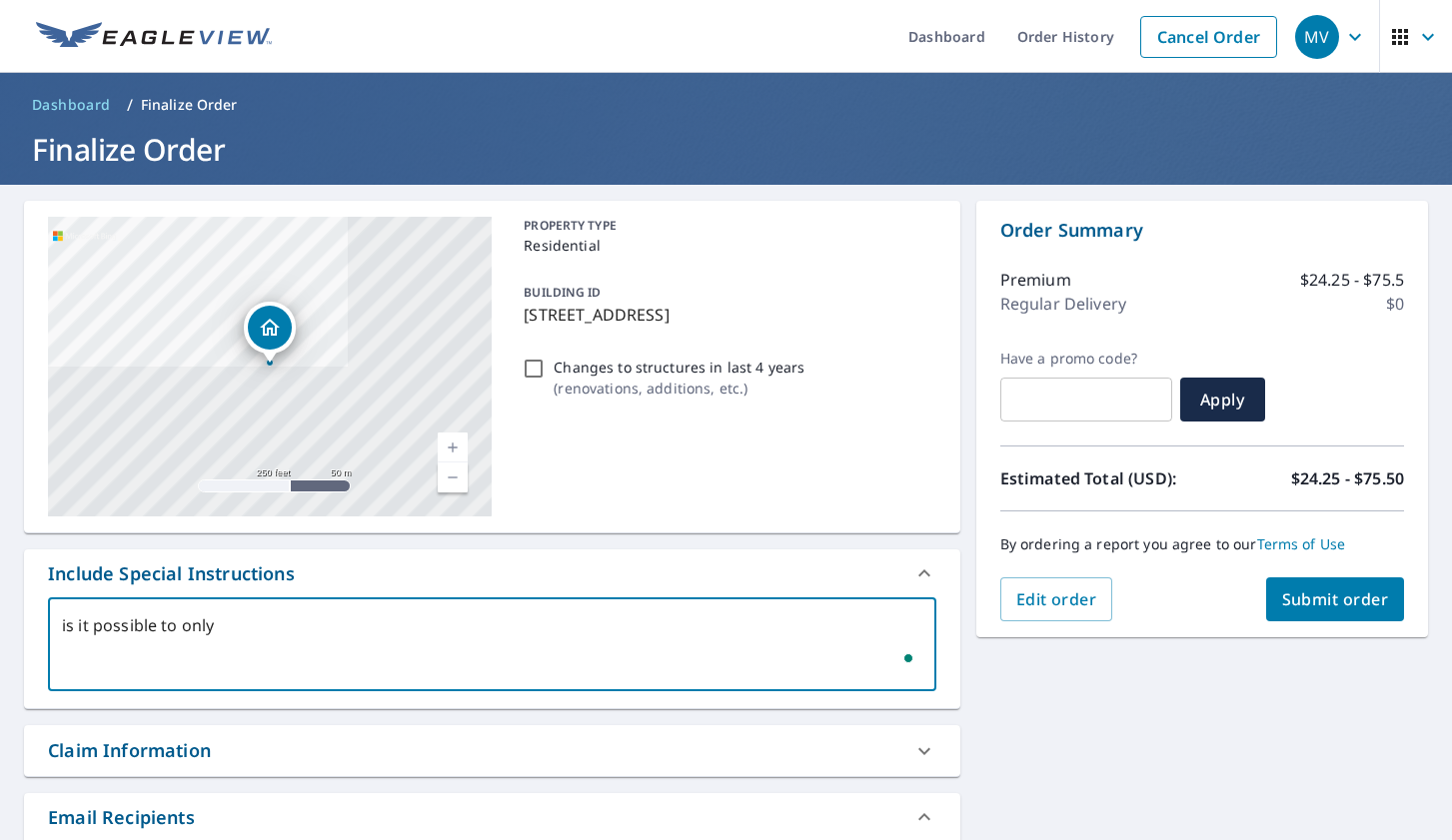 type on "is it possible to only" 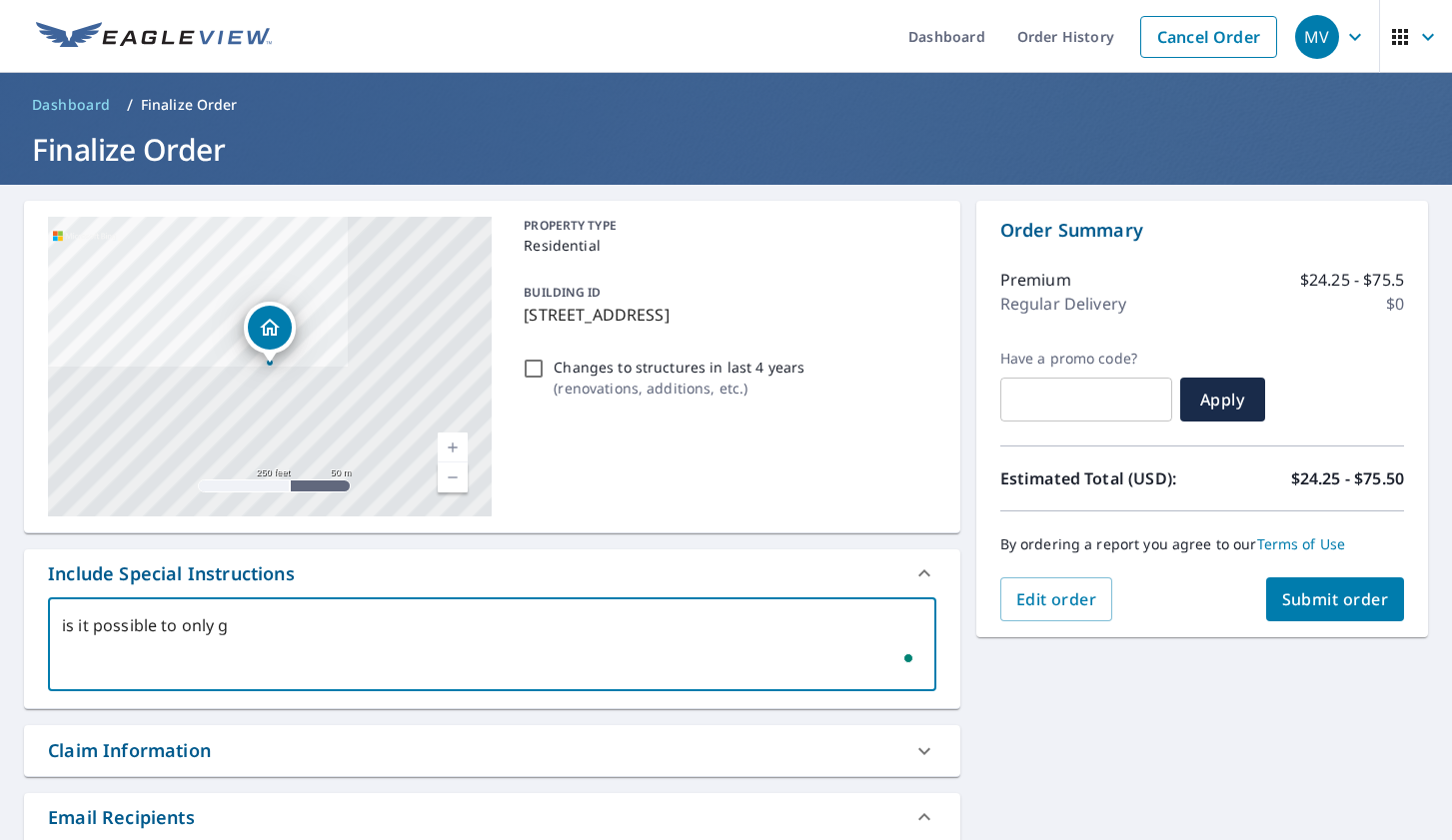 type on "is it possible to only ge" 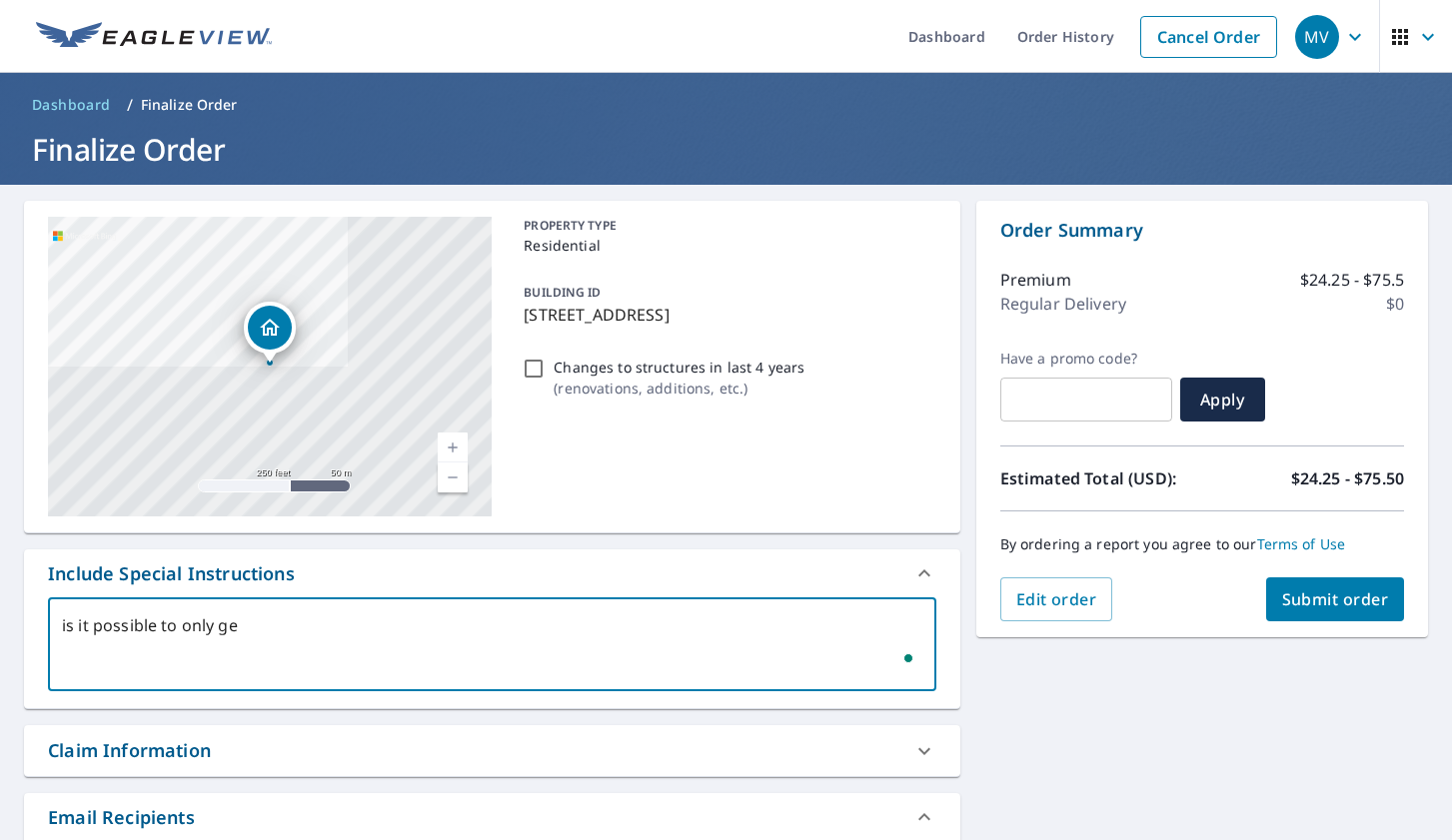 type on "is it possible to only get" 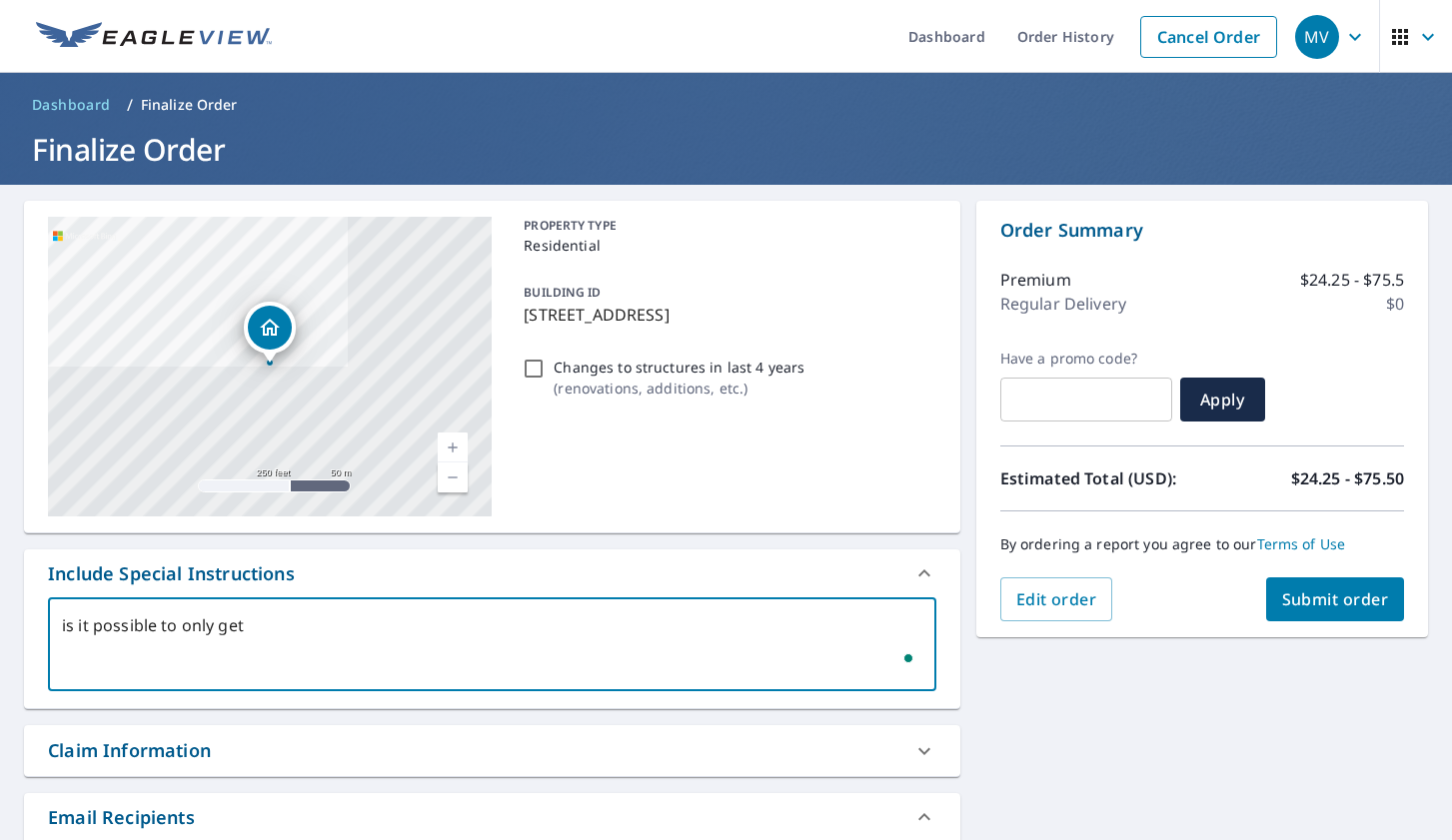 type on "is it possible to only get" 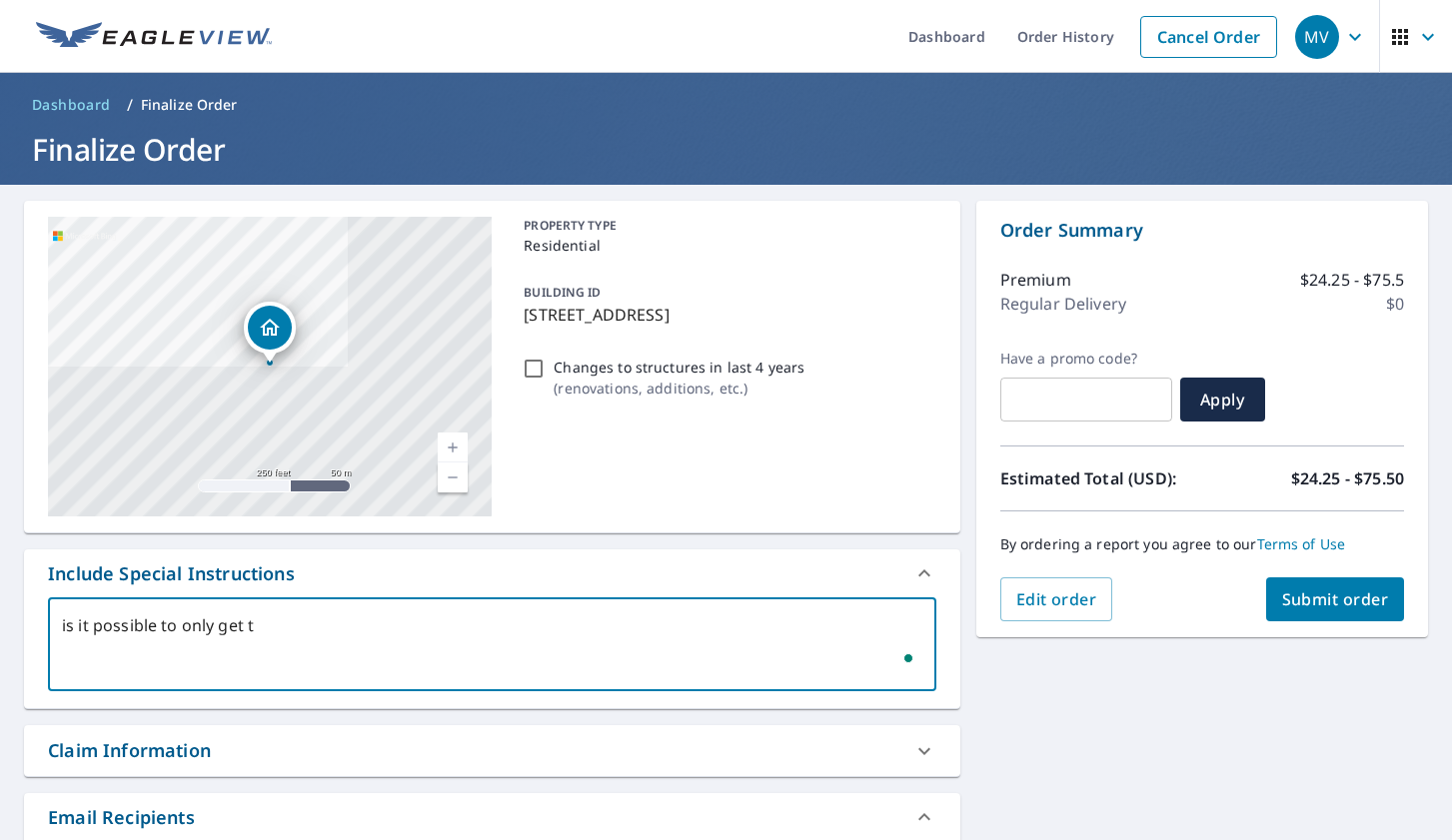 type on "is it possible to only get th" 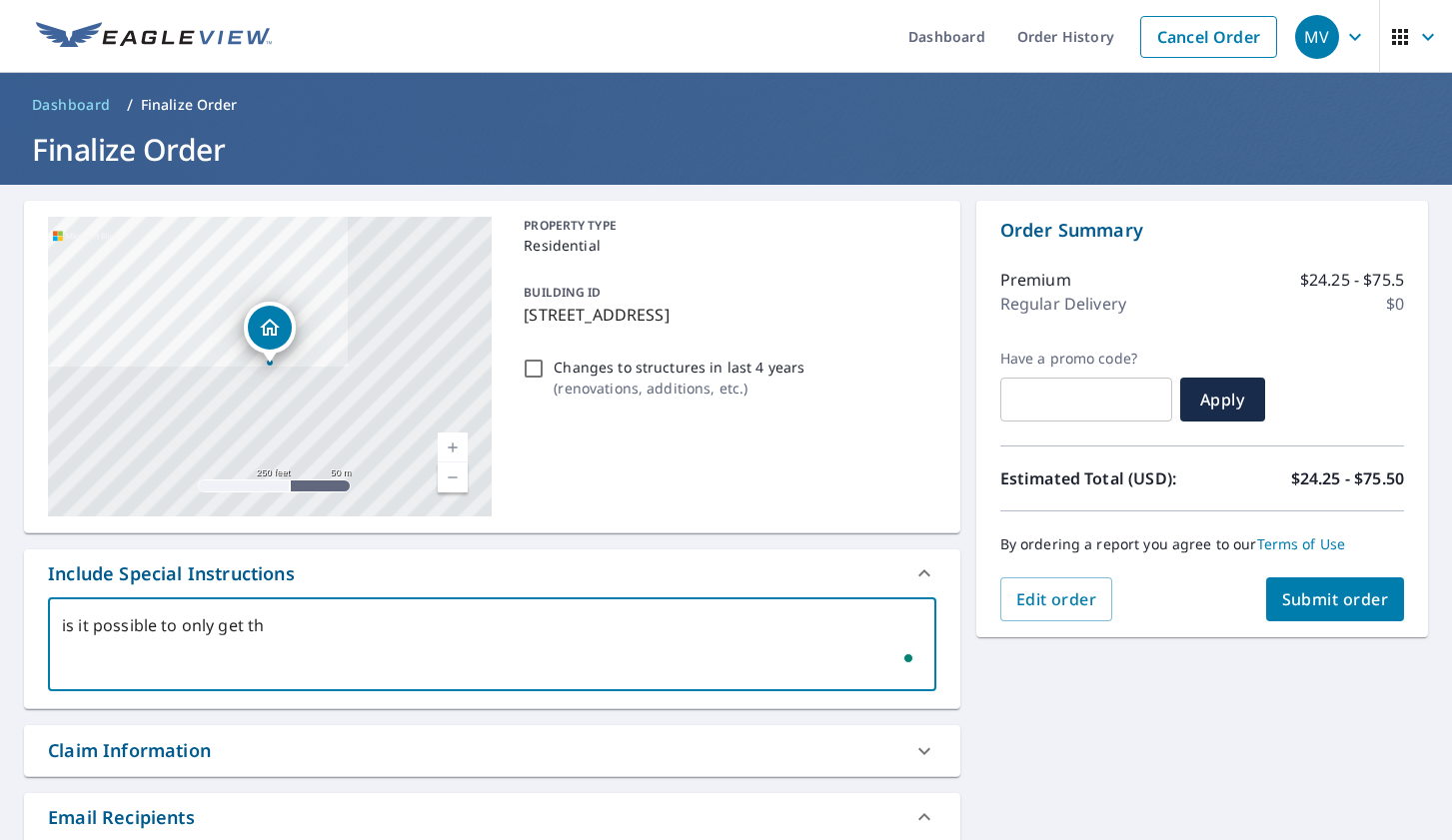 type on "is it possible to only get the" 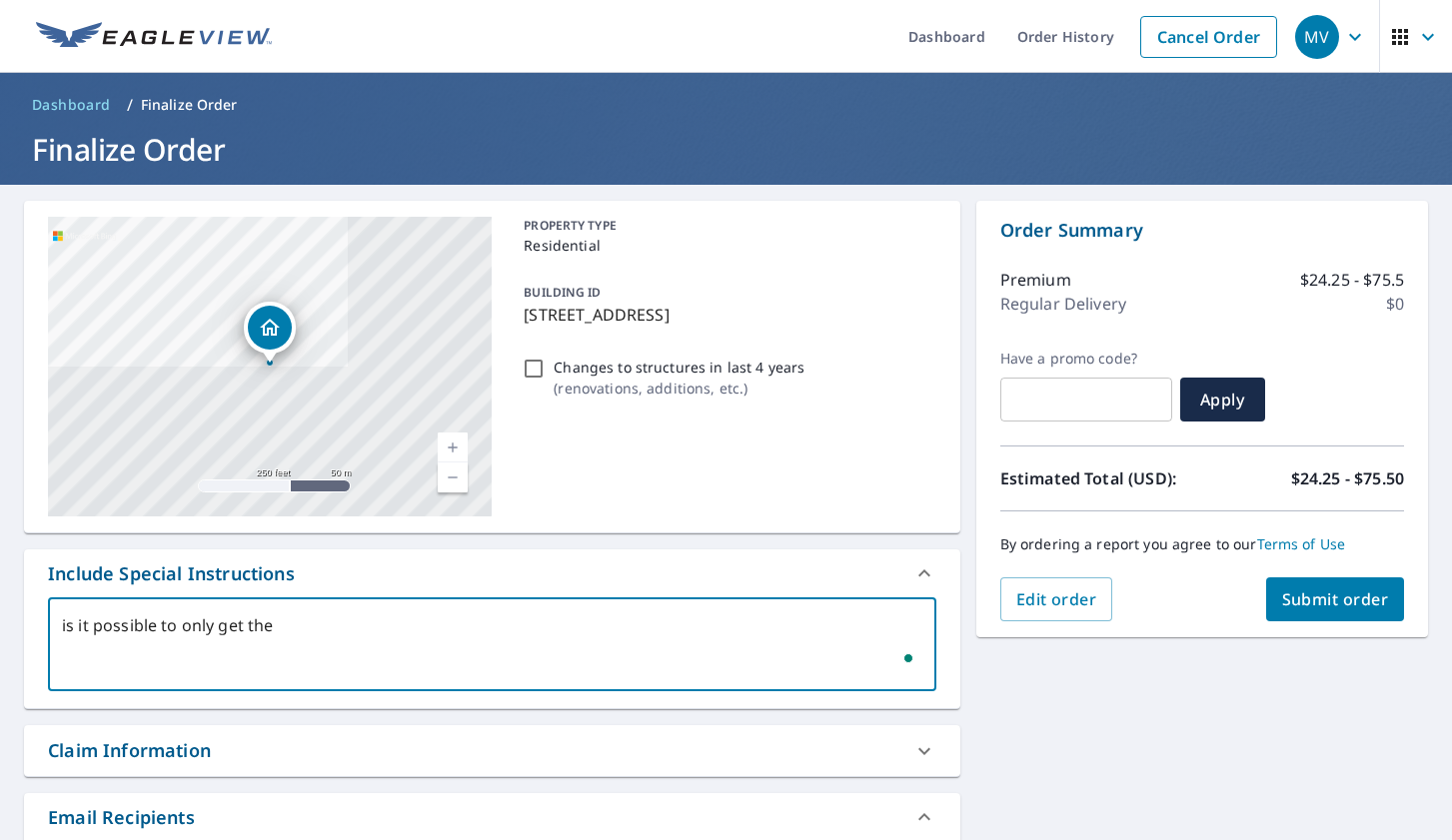 type on "is it possible to only get the" 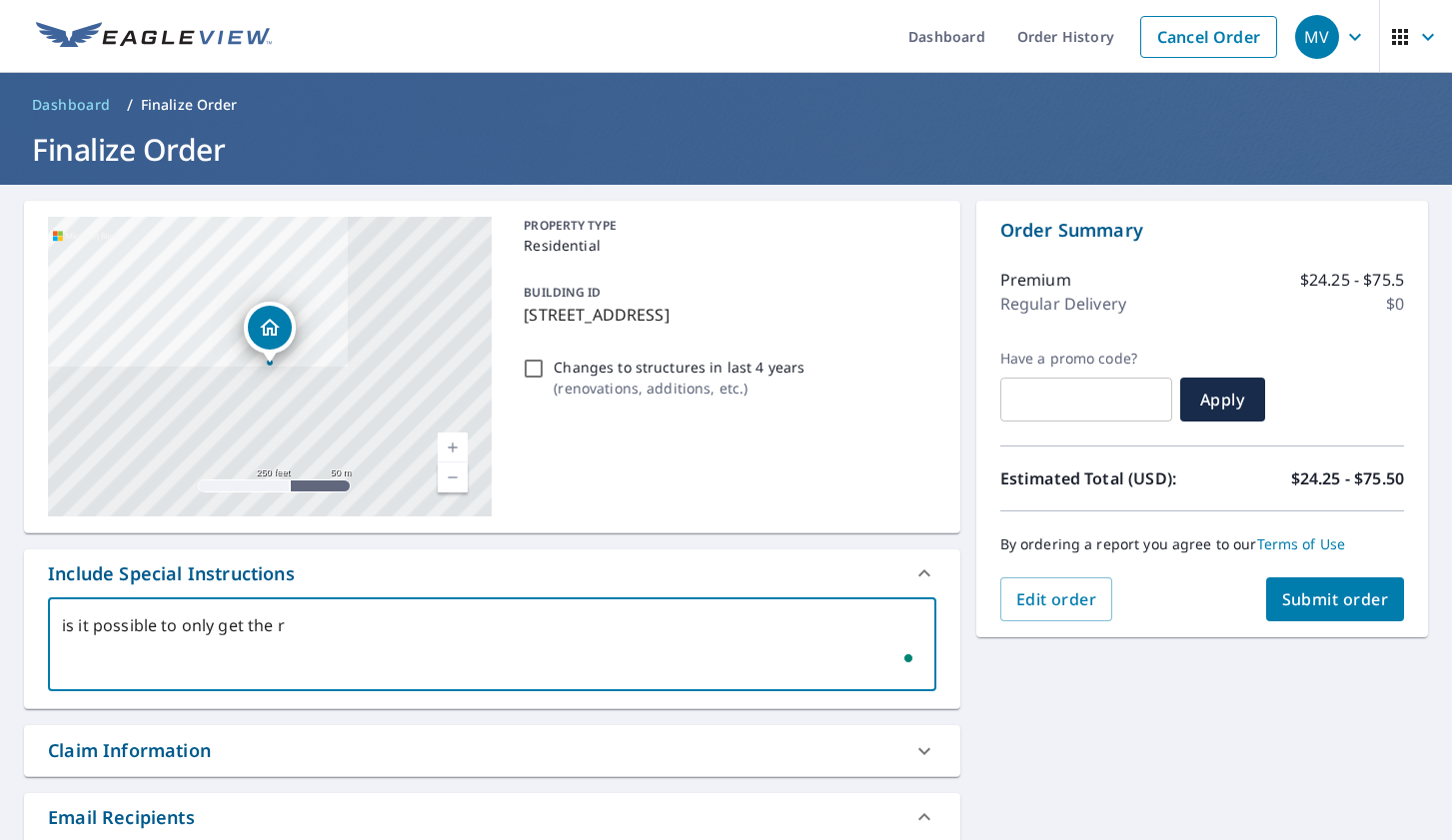 checkbox on "true" 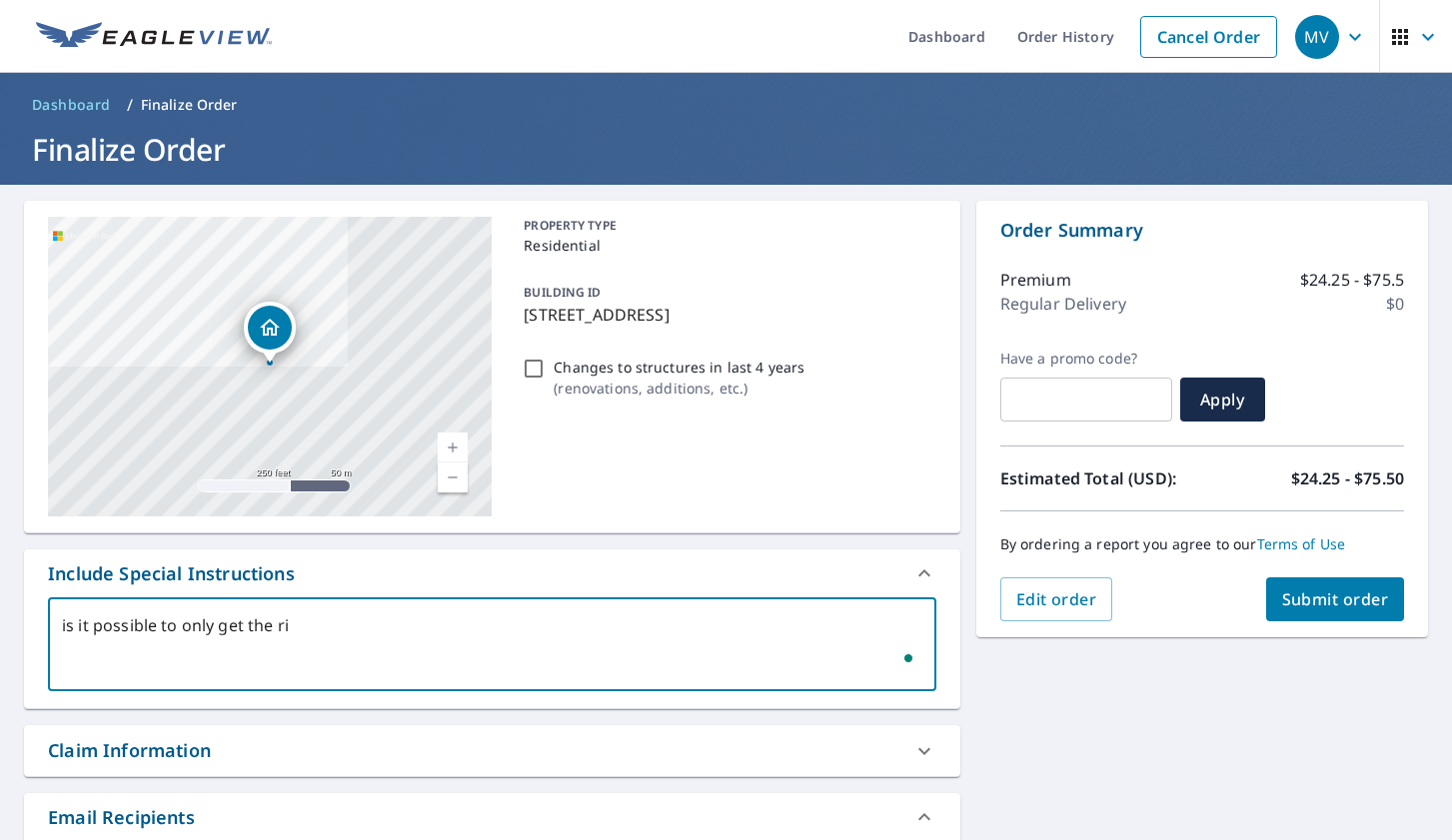 type on "is it possible to only get the rid" 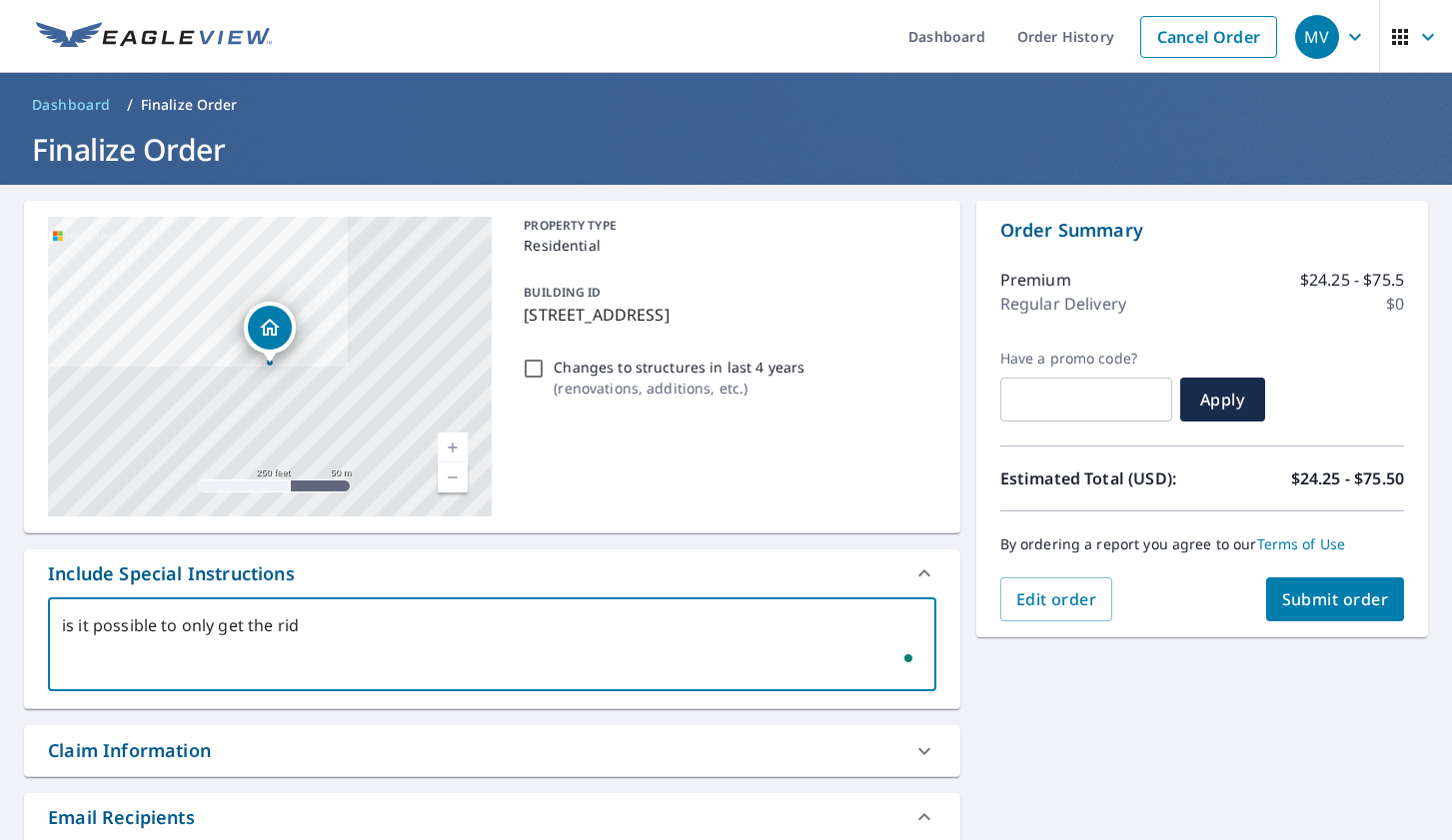 type on "is it possible to only get the ridg" 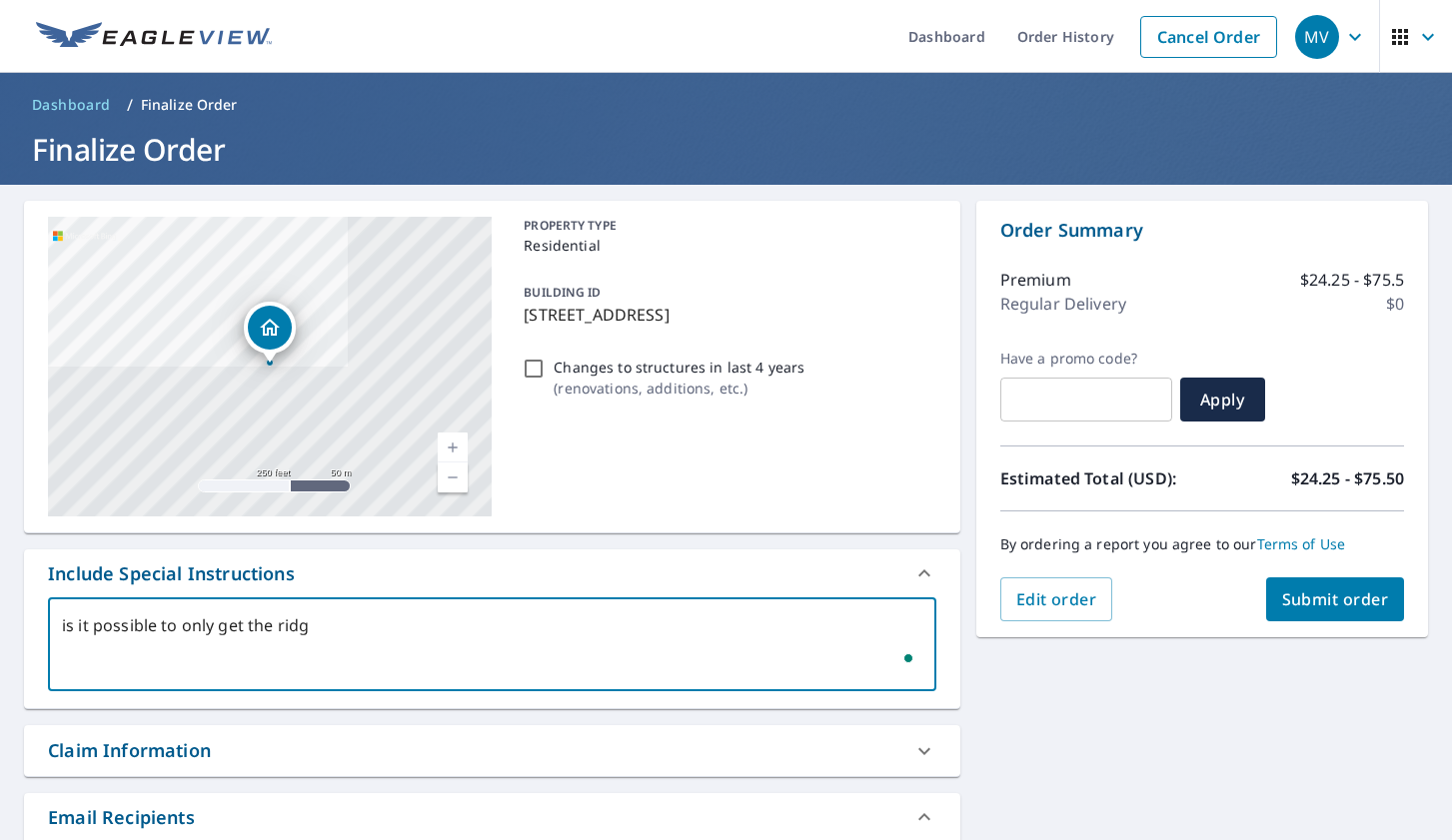 type on "is it possible to only get the ridge" 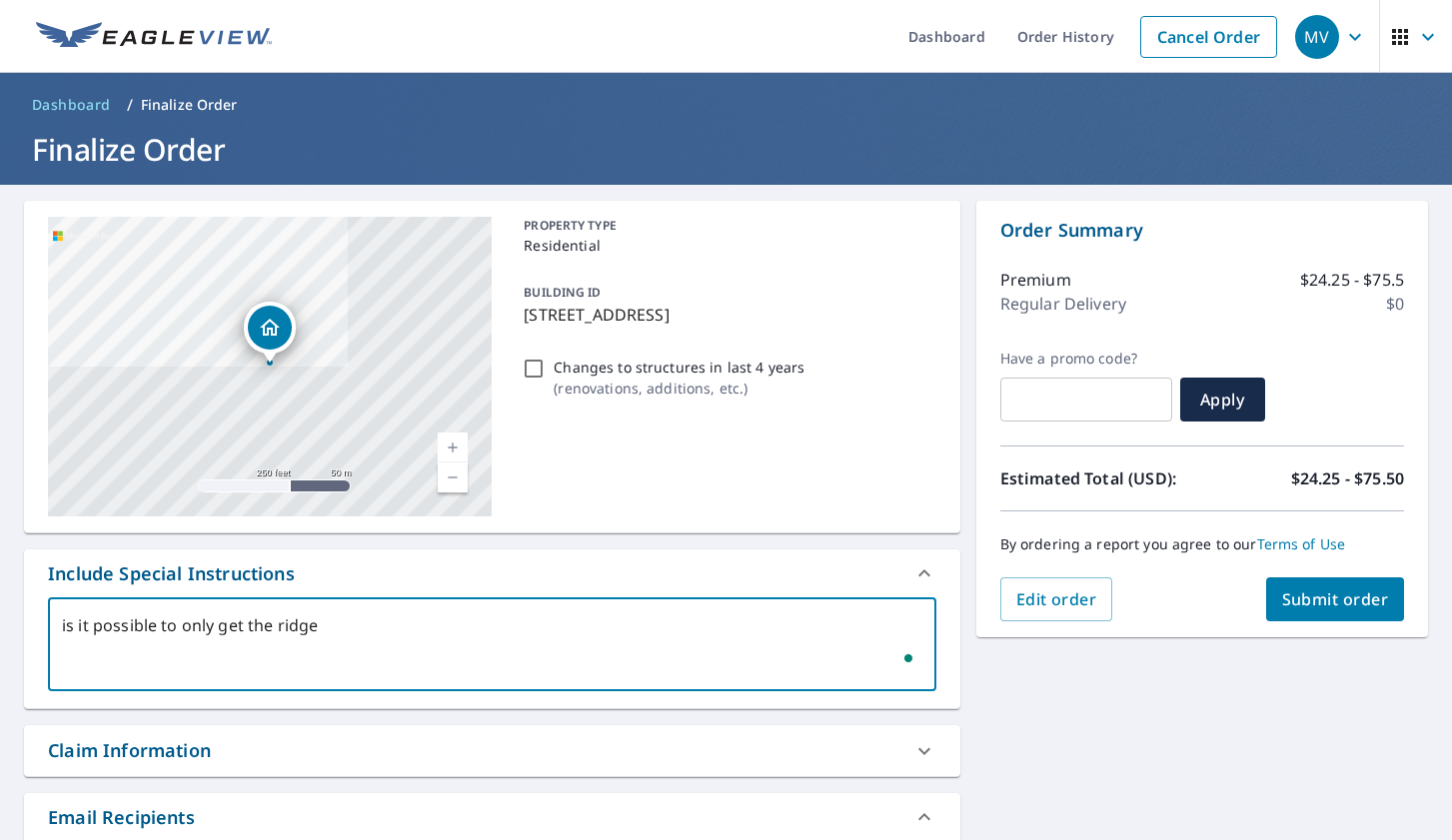 type on "is it possible to only get the ridge" 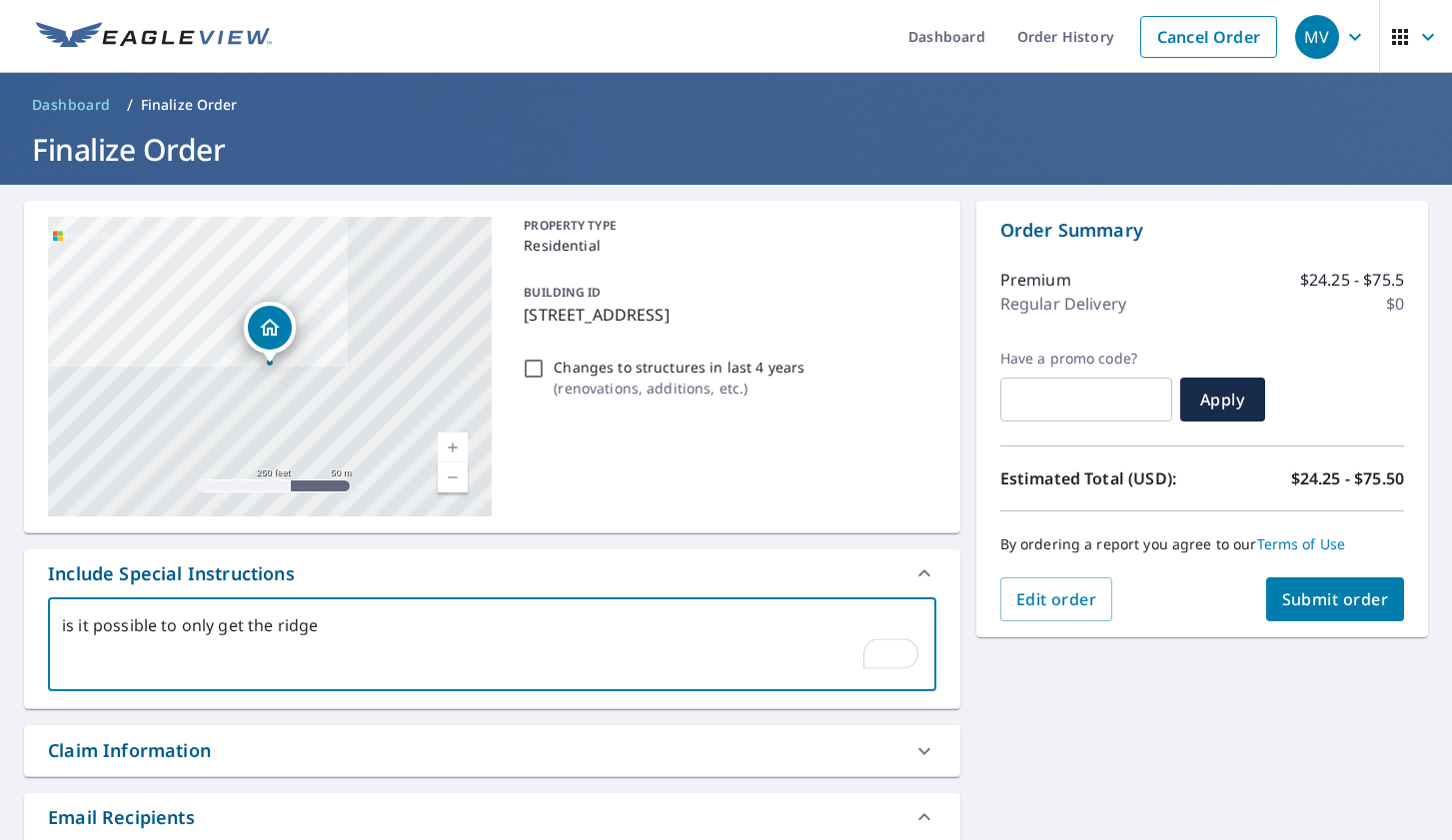 type on "is it possible to only get the ridge" 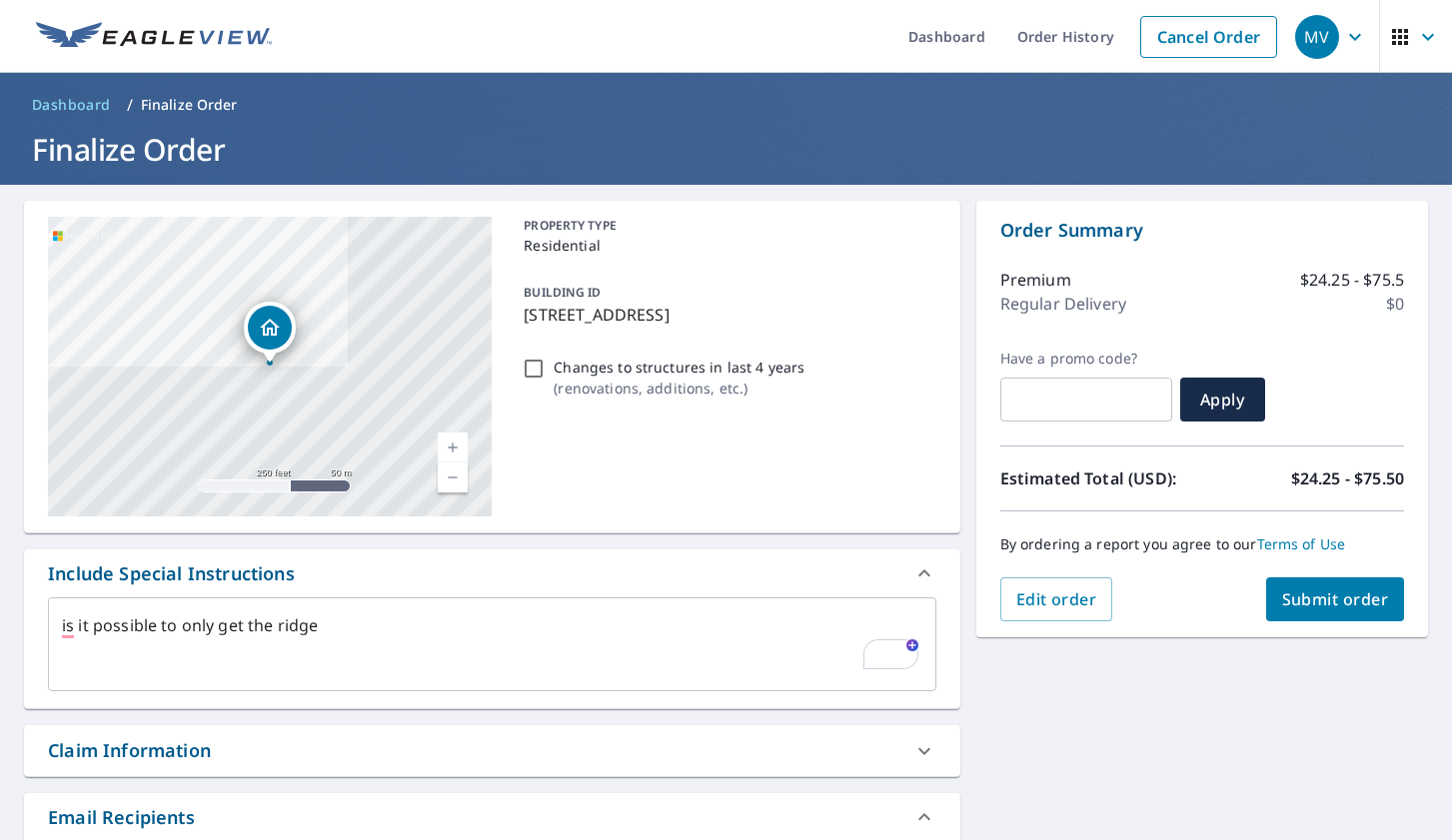 type on "x" 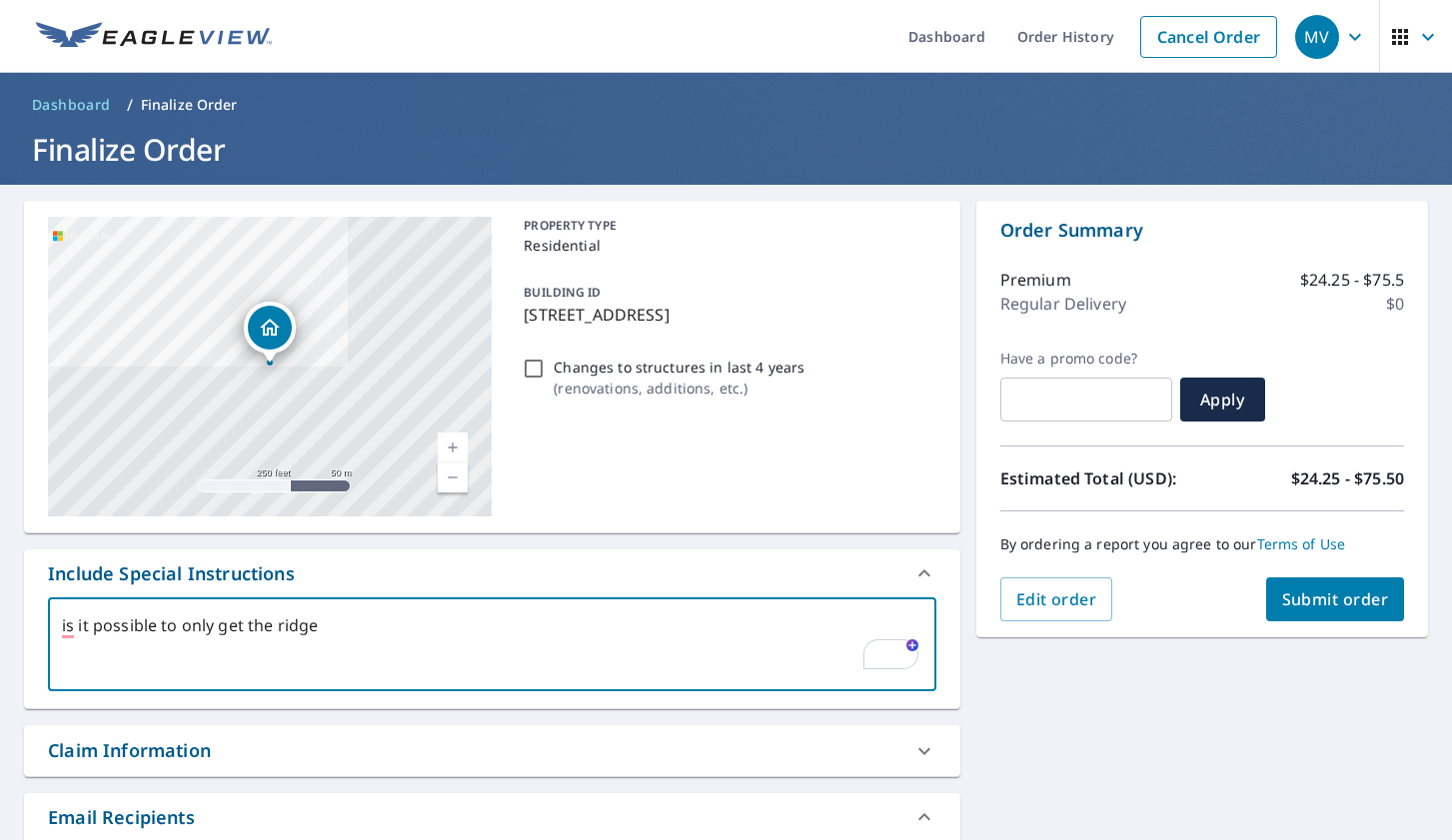 type on "is it possible to only get the ridge c" 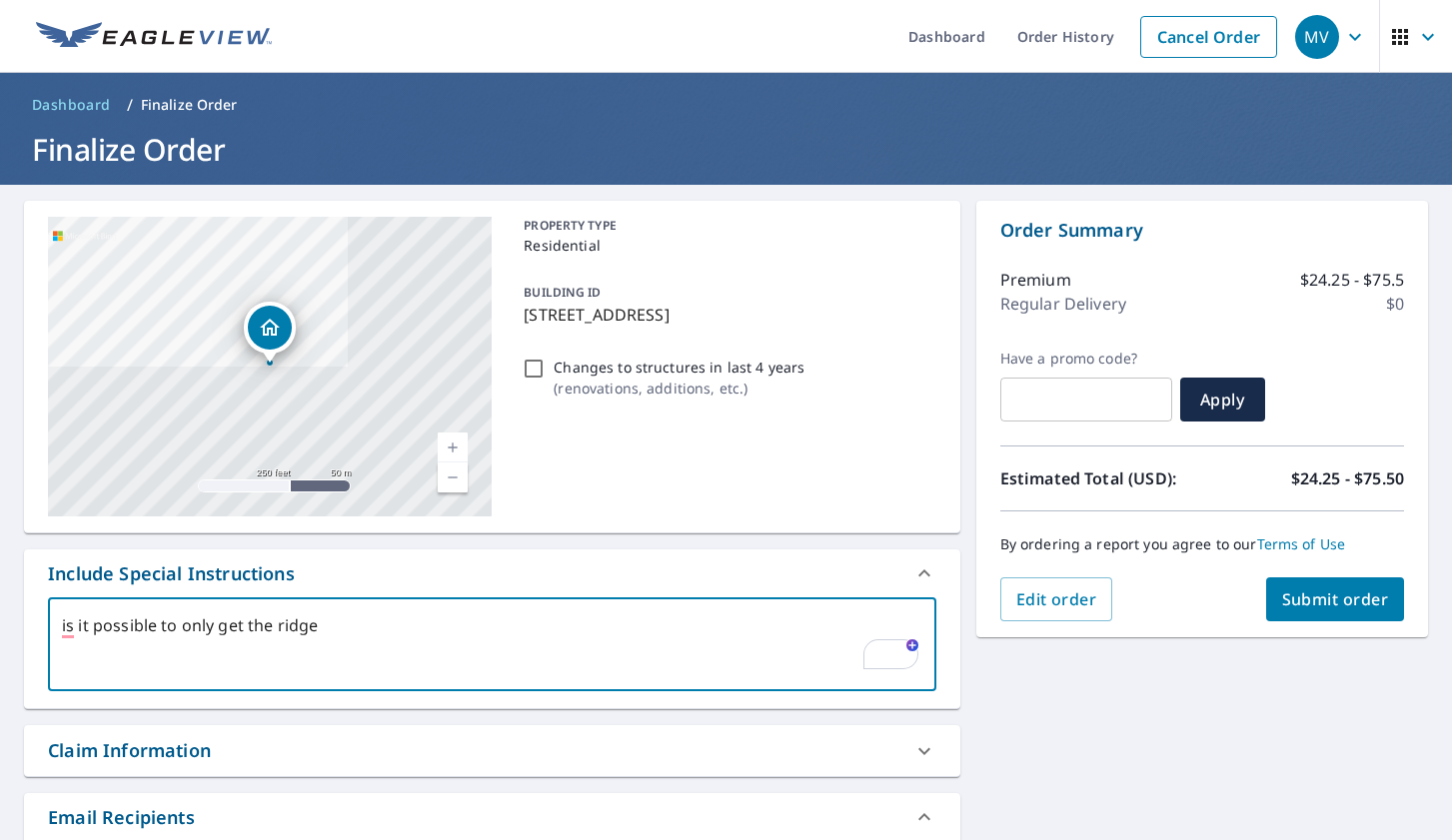 type on "x" 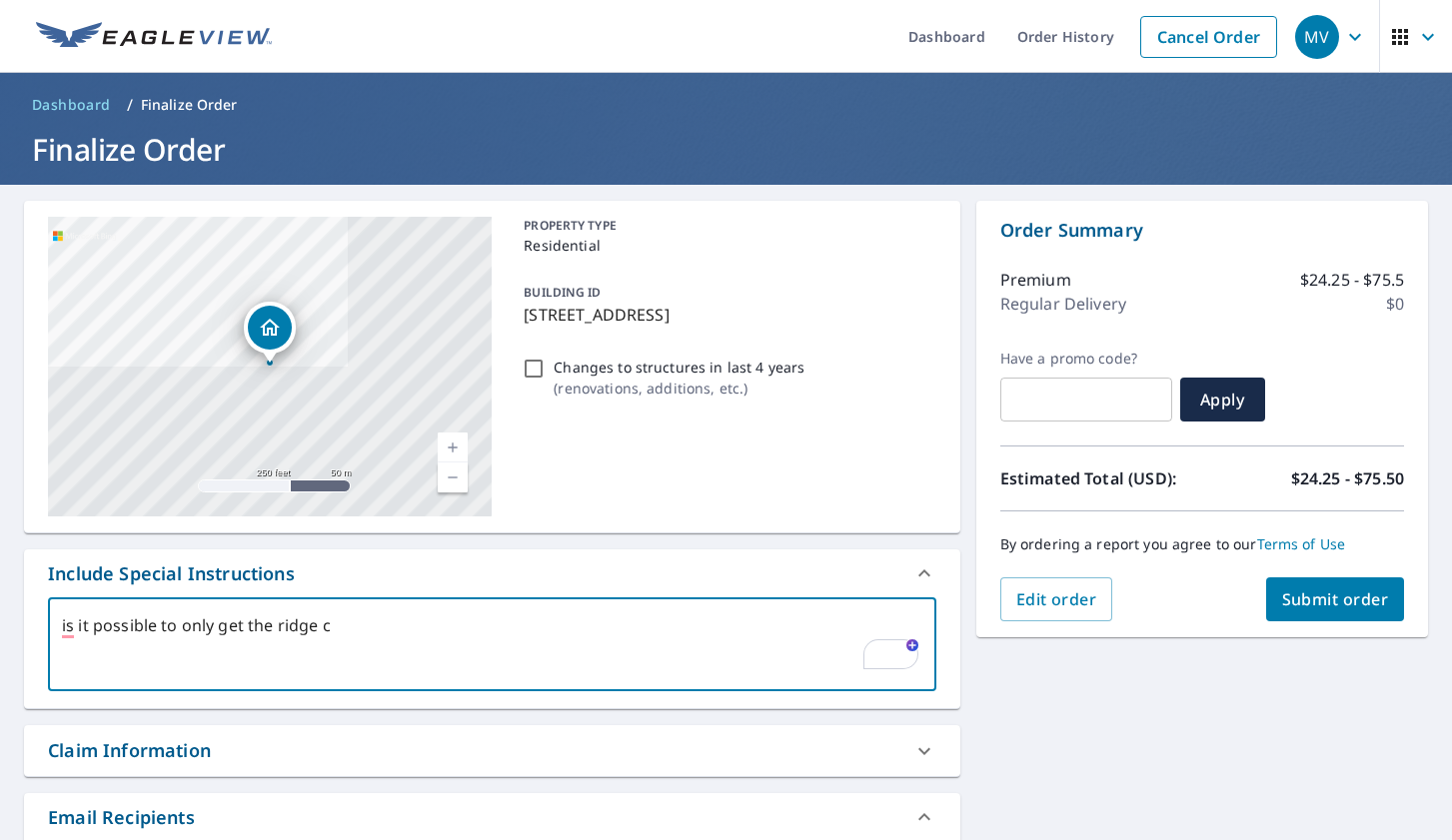 type on "is it possible to only get the ridge ca" 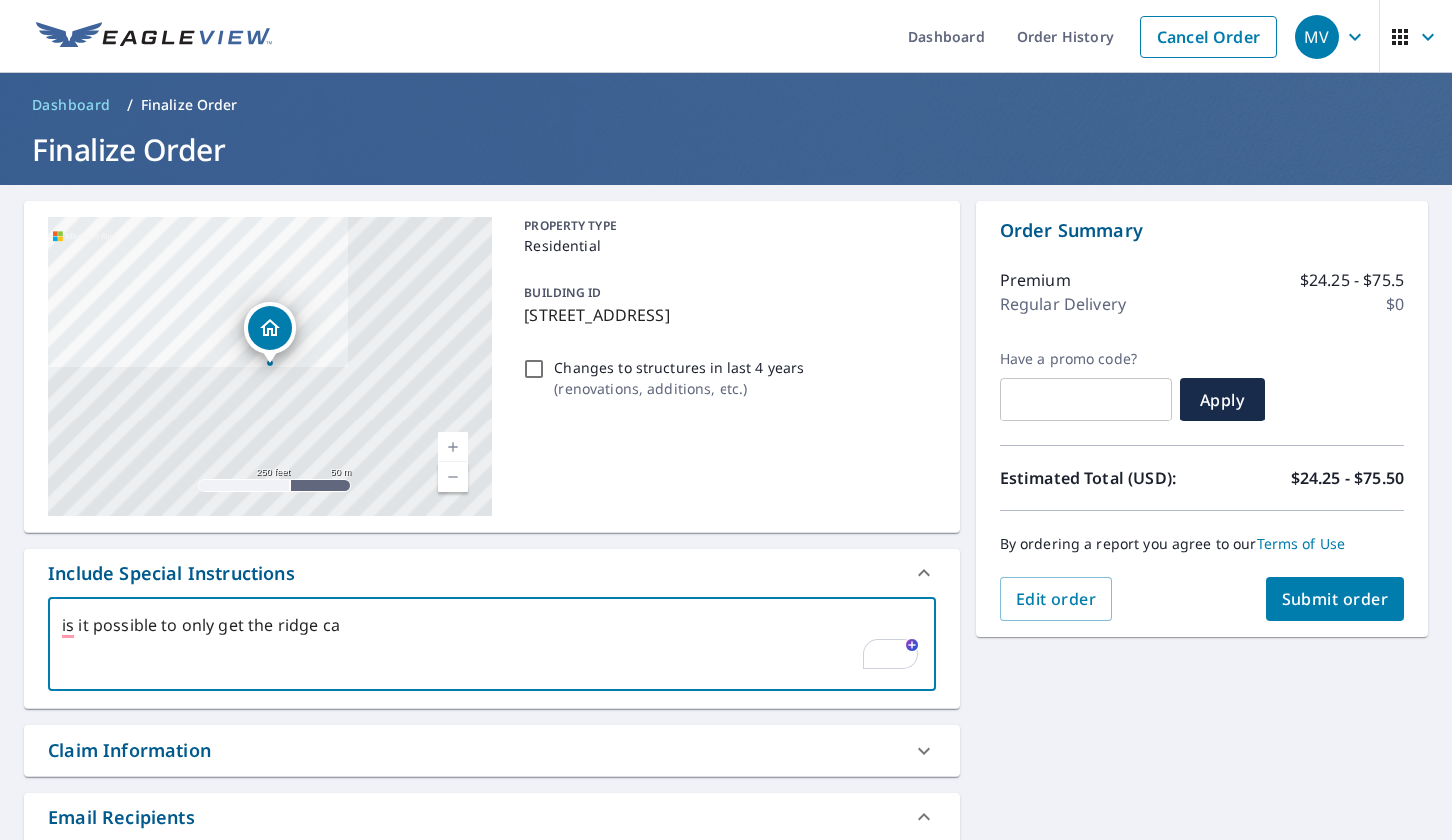 type on "x" 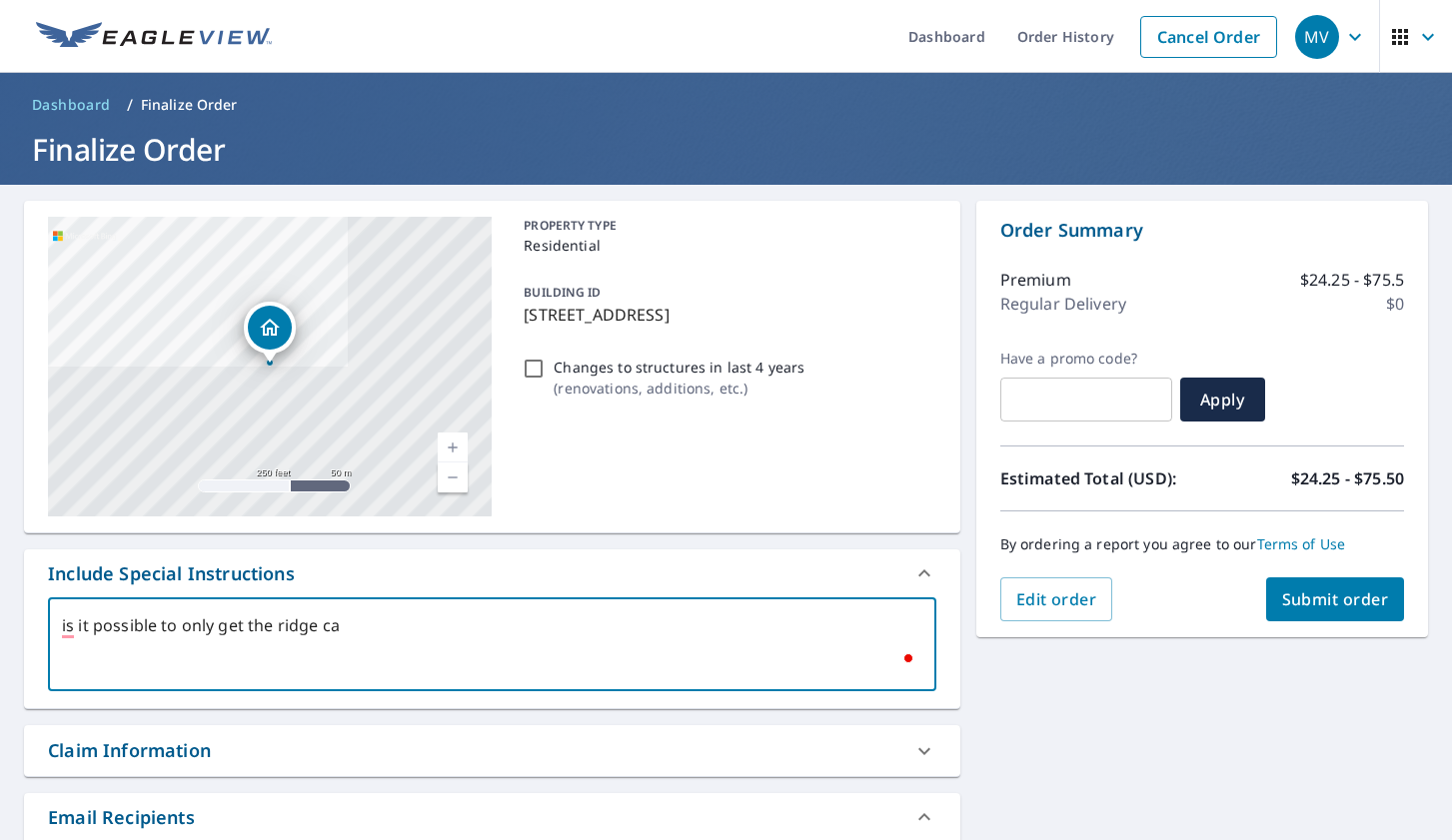type on "is it possible to only get the ridge cap" 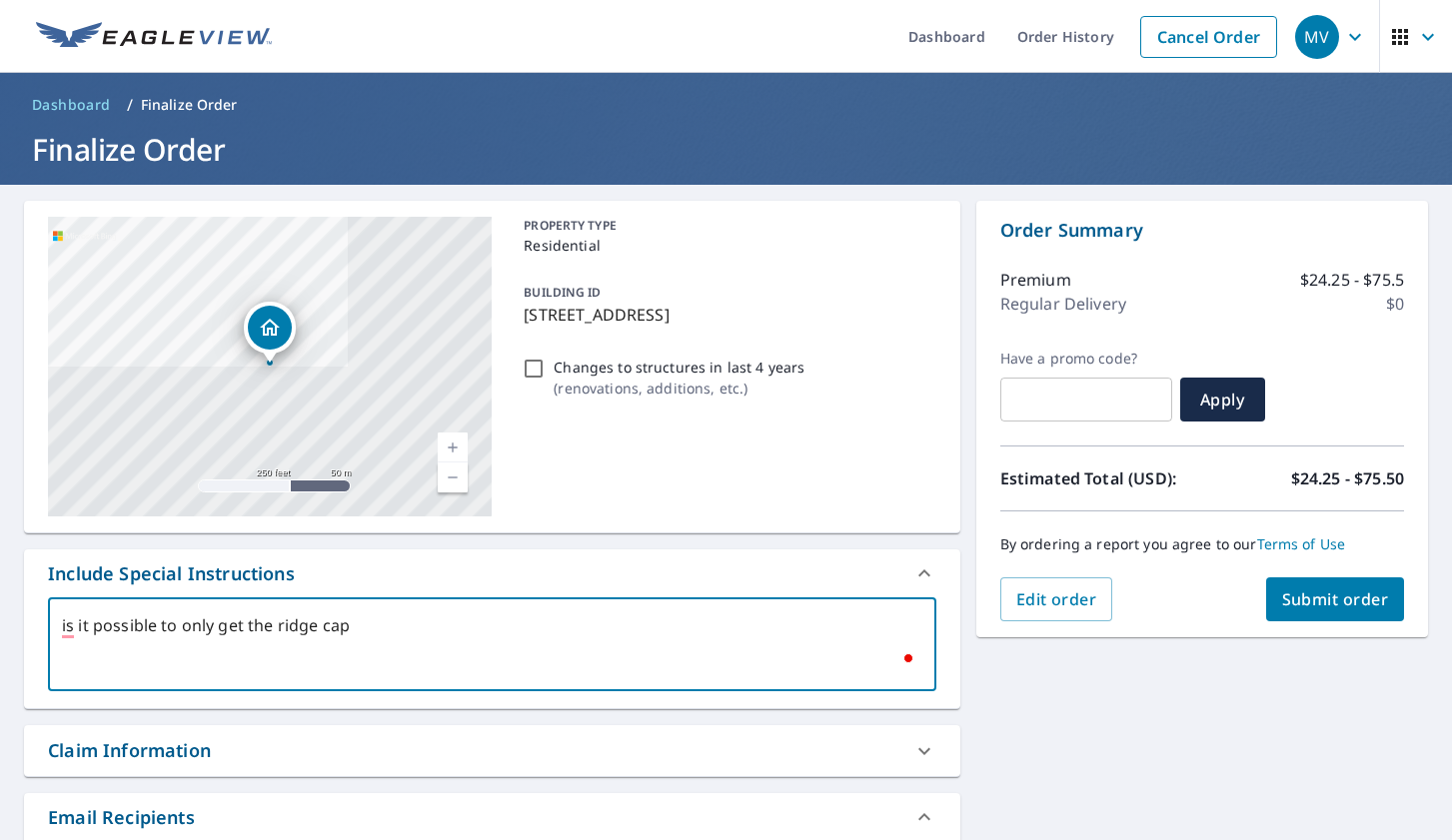 type on "is it possible to only get the ridge caps" 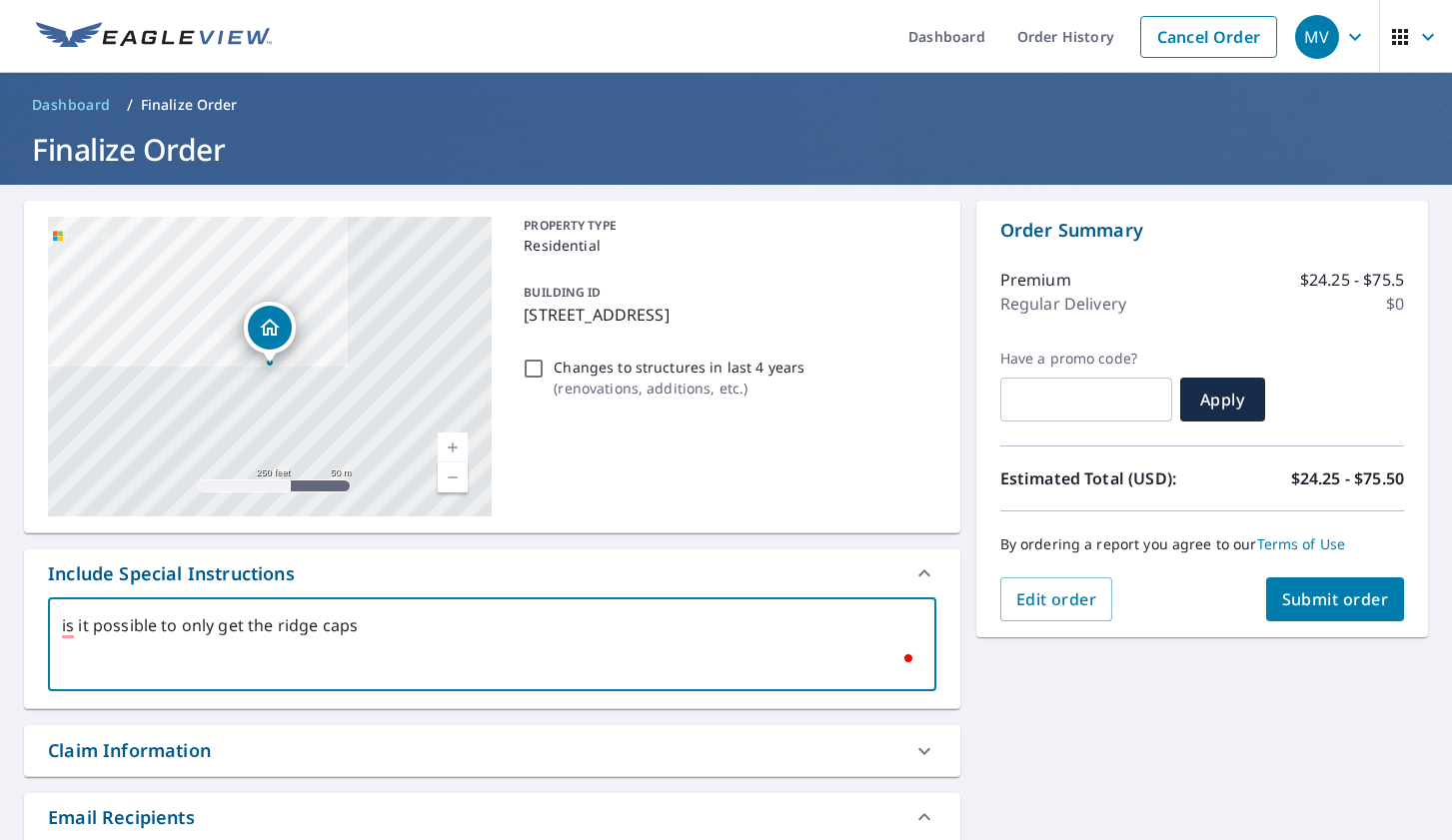 type on "is it possible to only get the ridge caps" 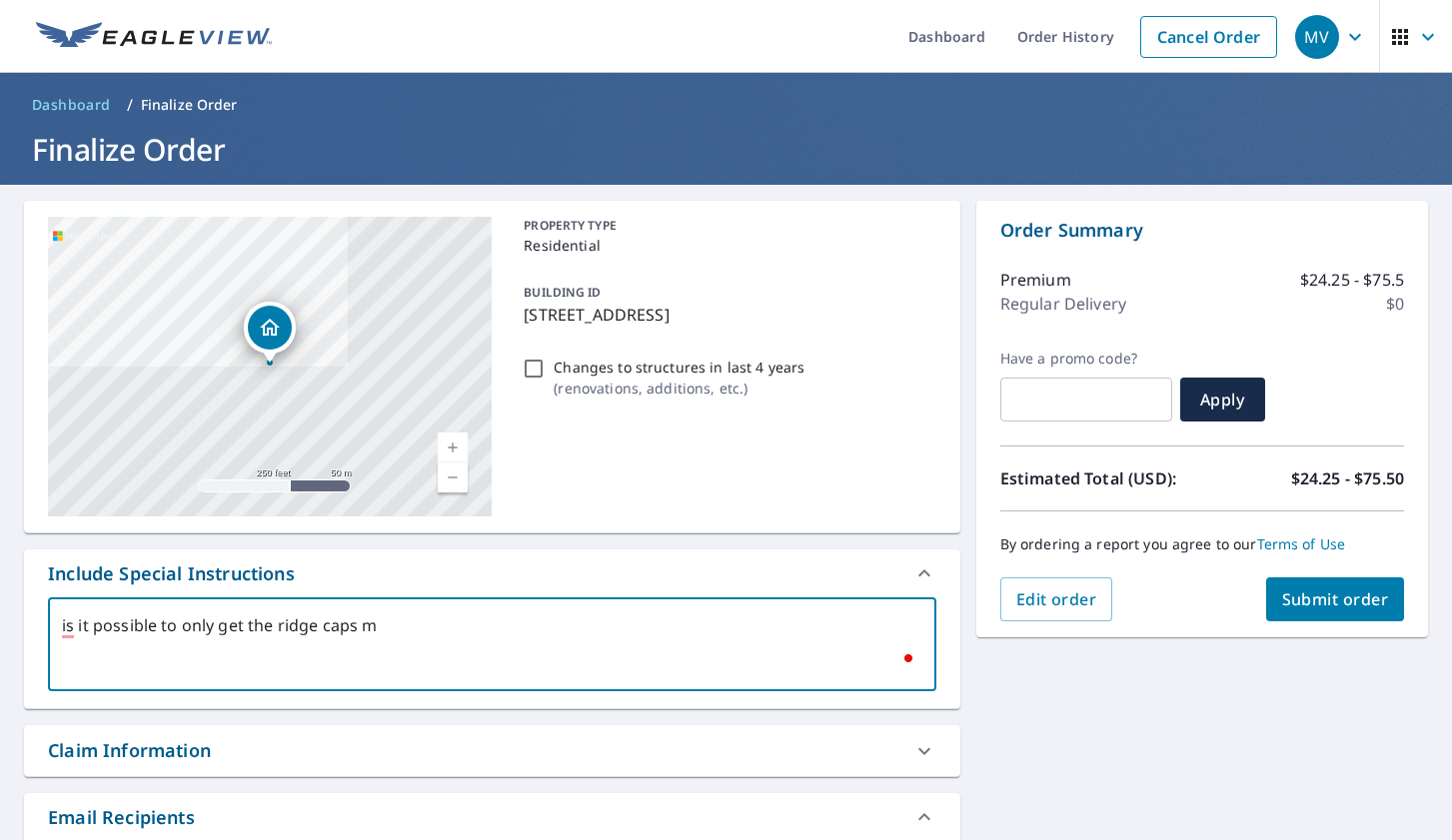 type on "is it possible to only get the ridge caps me" 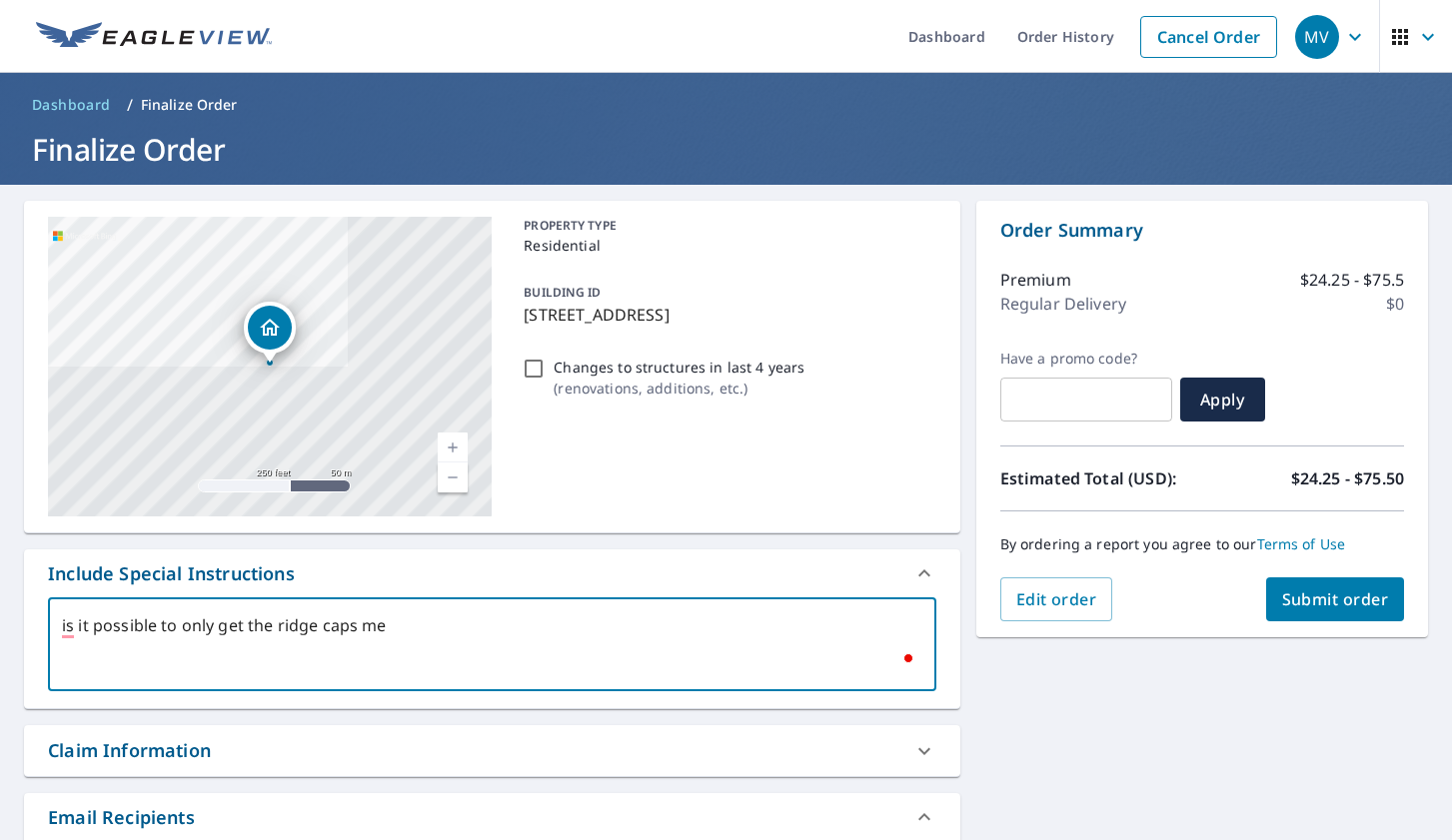 type on "is it possible to only get the ridge caps mea" 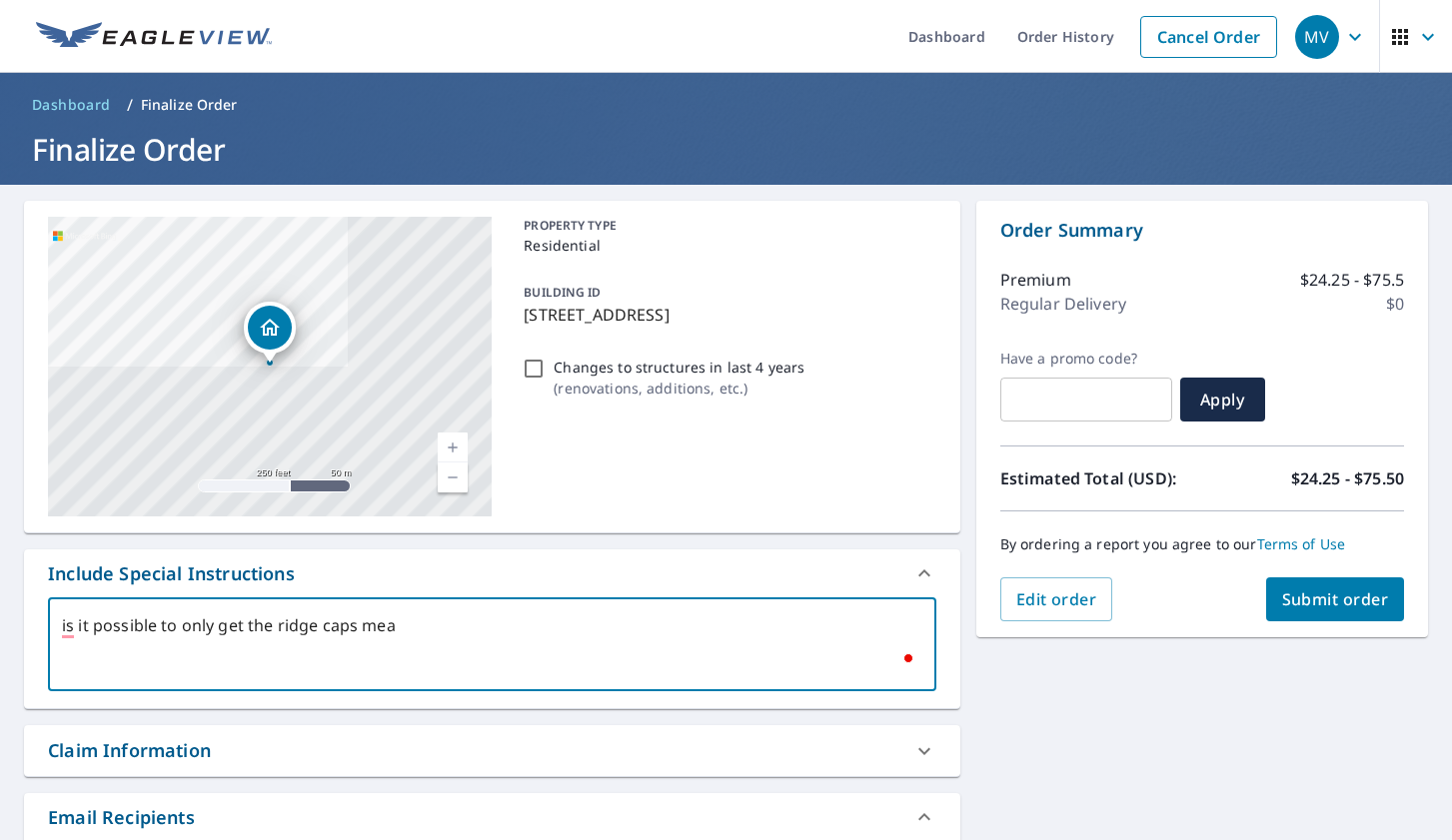 type on "is it possible to only get the ridge caps me" 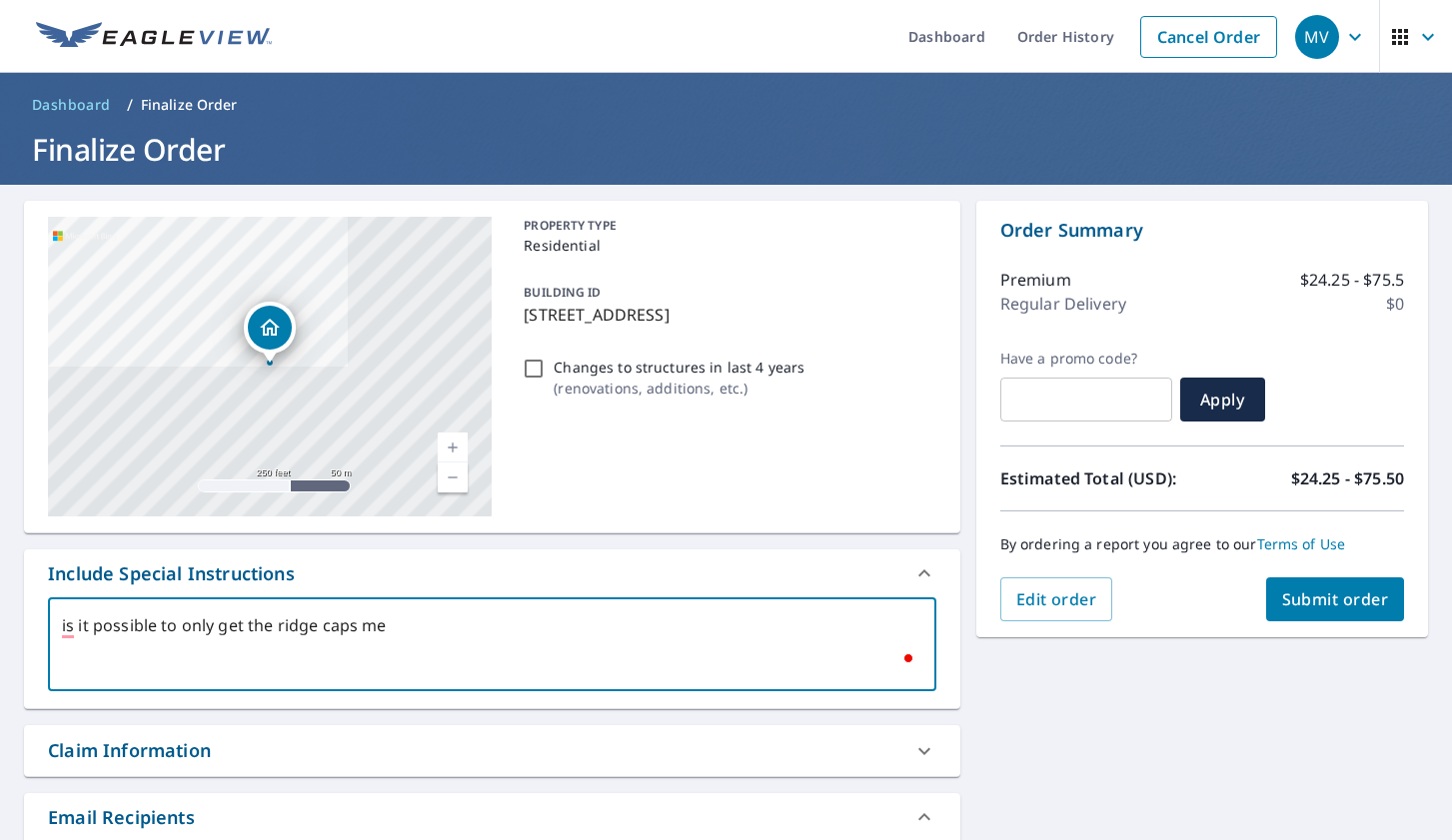 type on "is it possible to only get the ridge caps m" 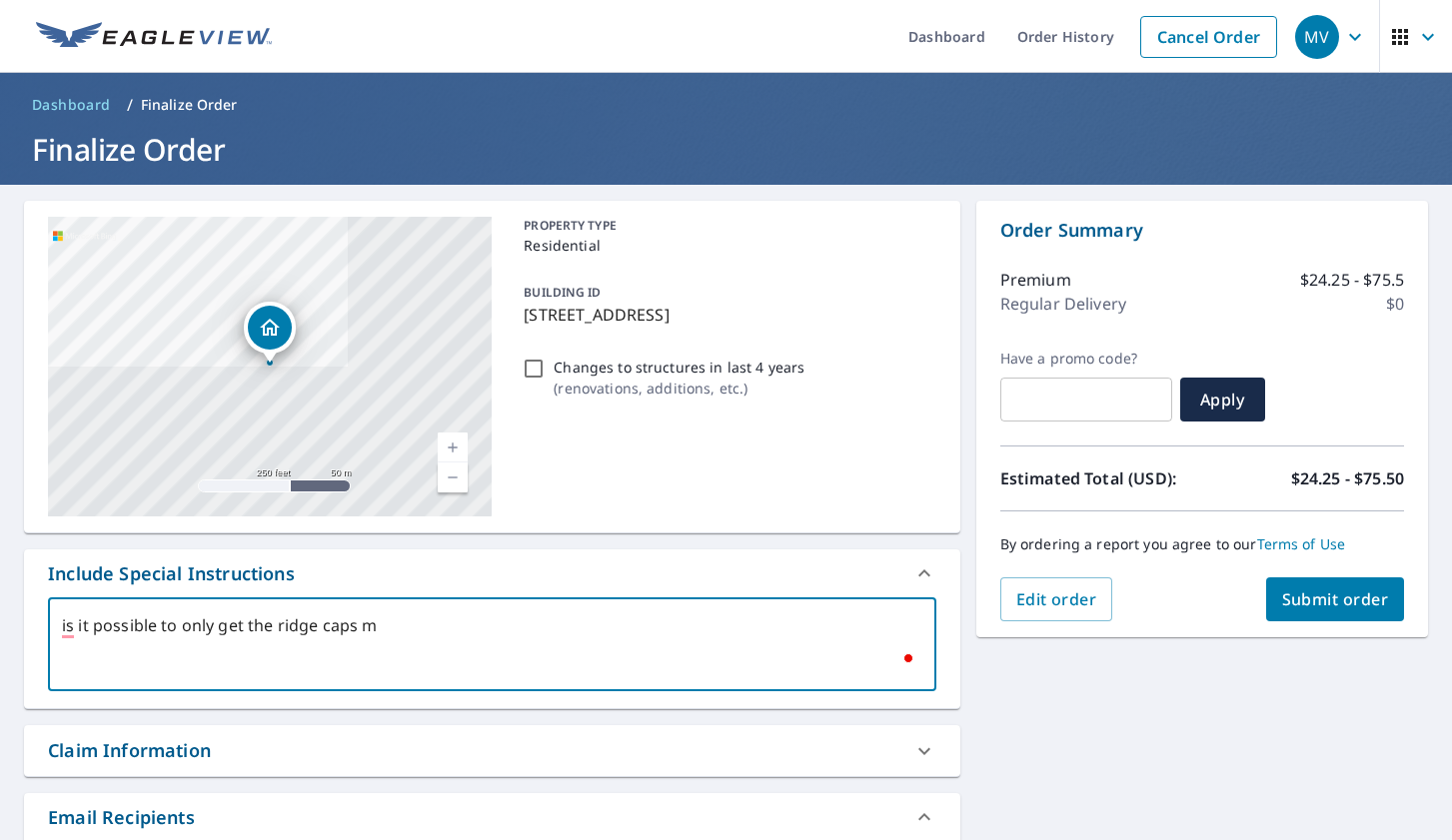 type on "is it possible to only get the ridge caps" 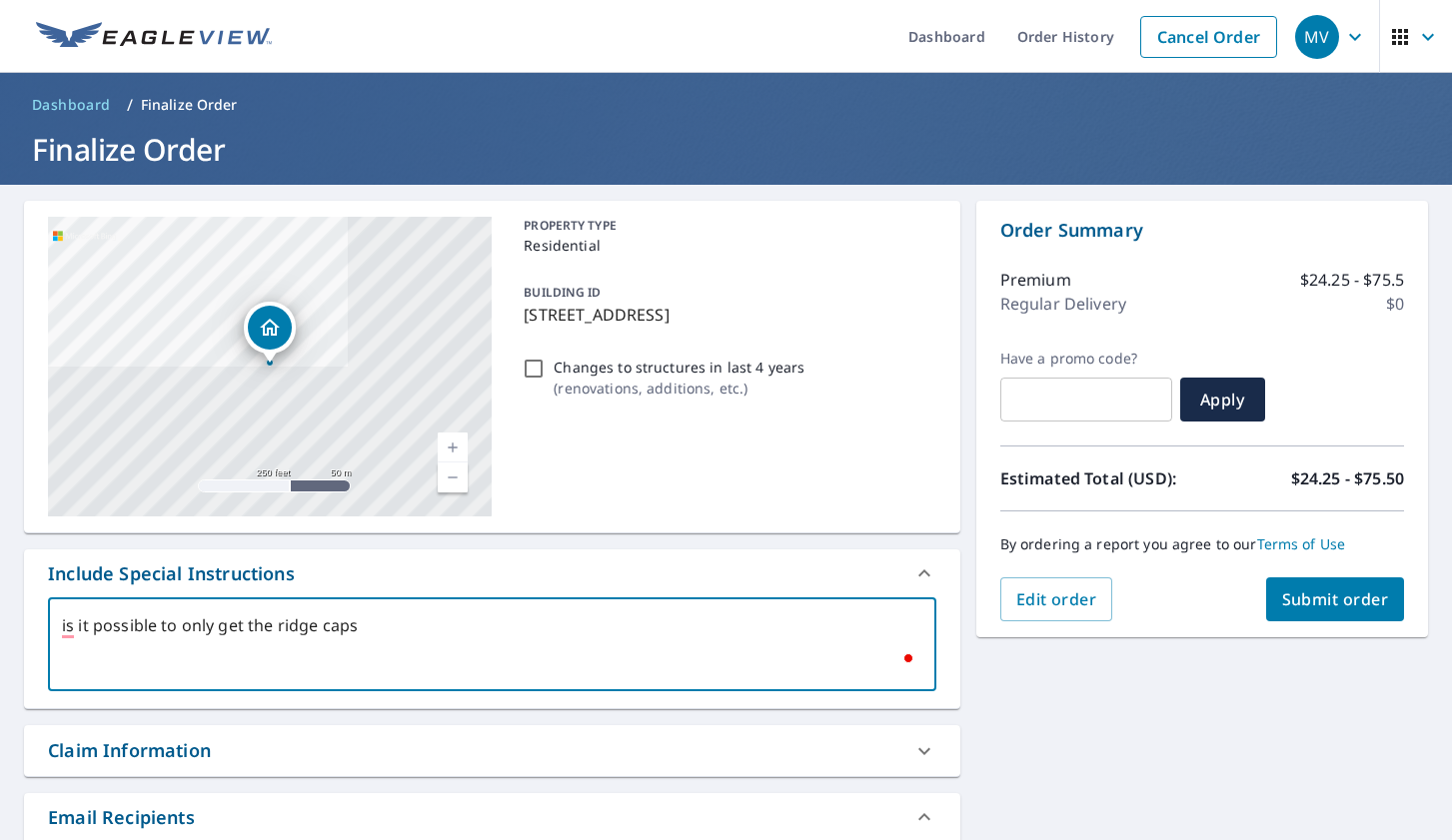 type on "is it possible to only get the ridge caps" 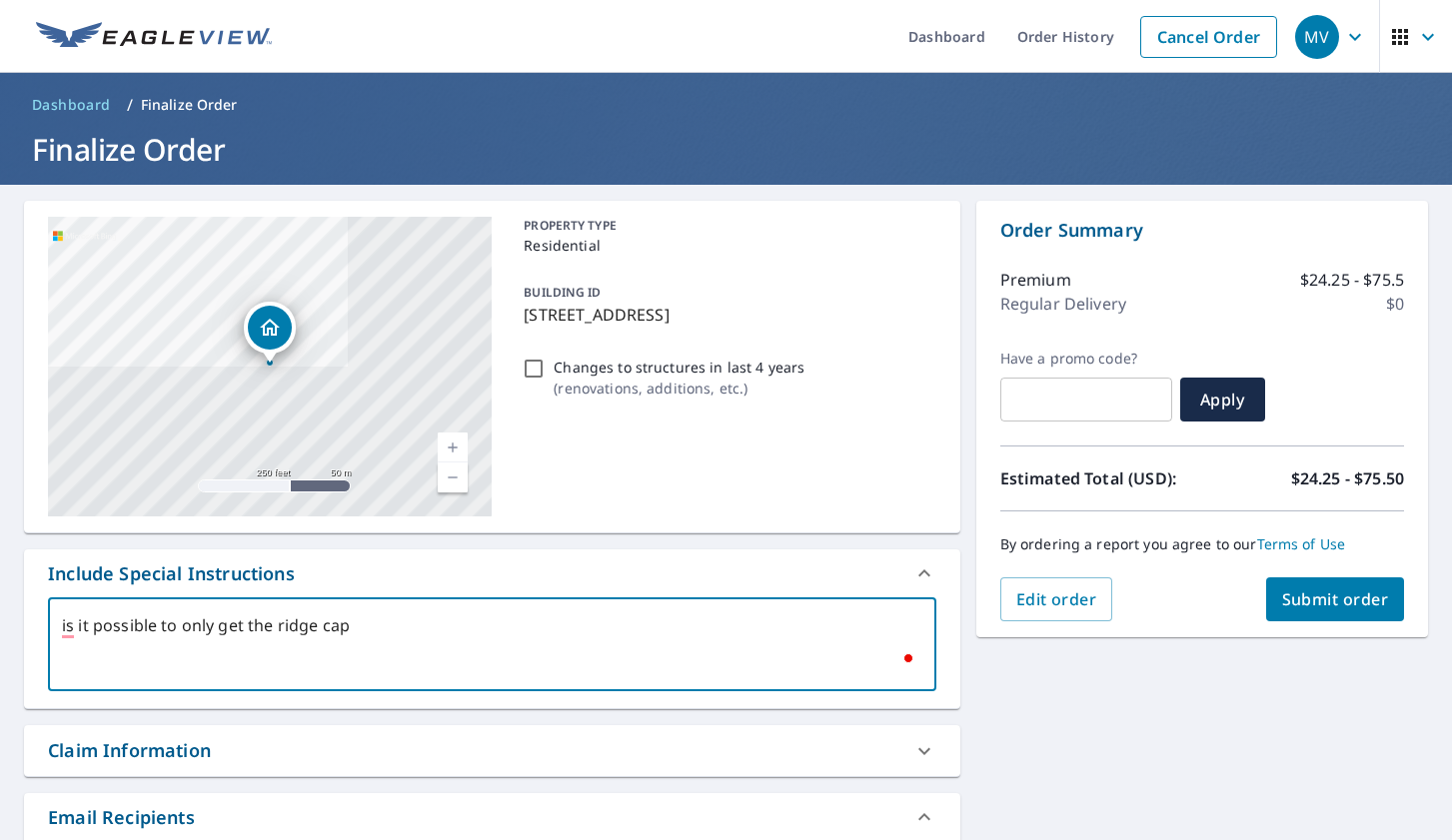type on "is it possible to only get the ridge cap" 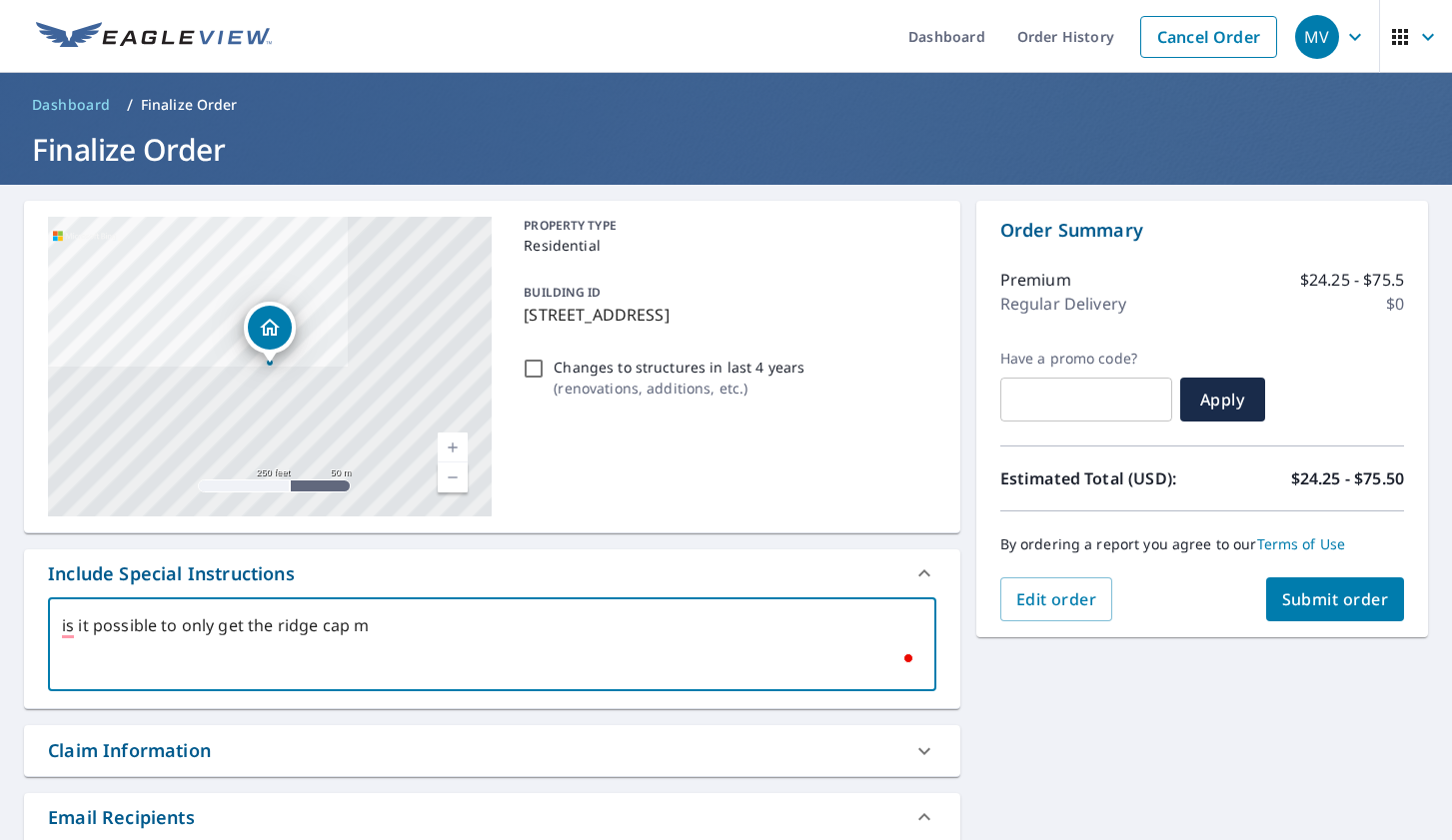 type on "is it possible to only get the ridge cap me" 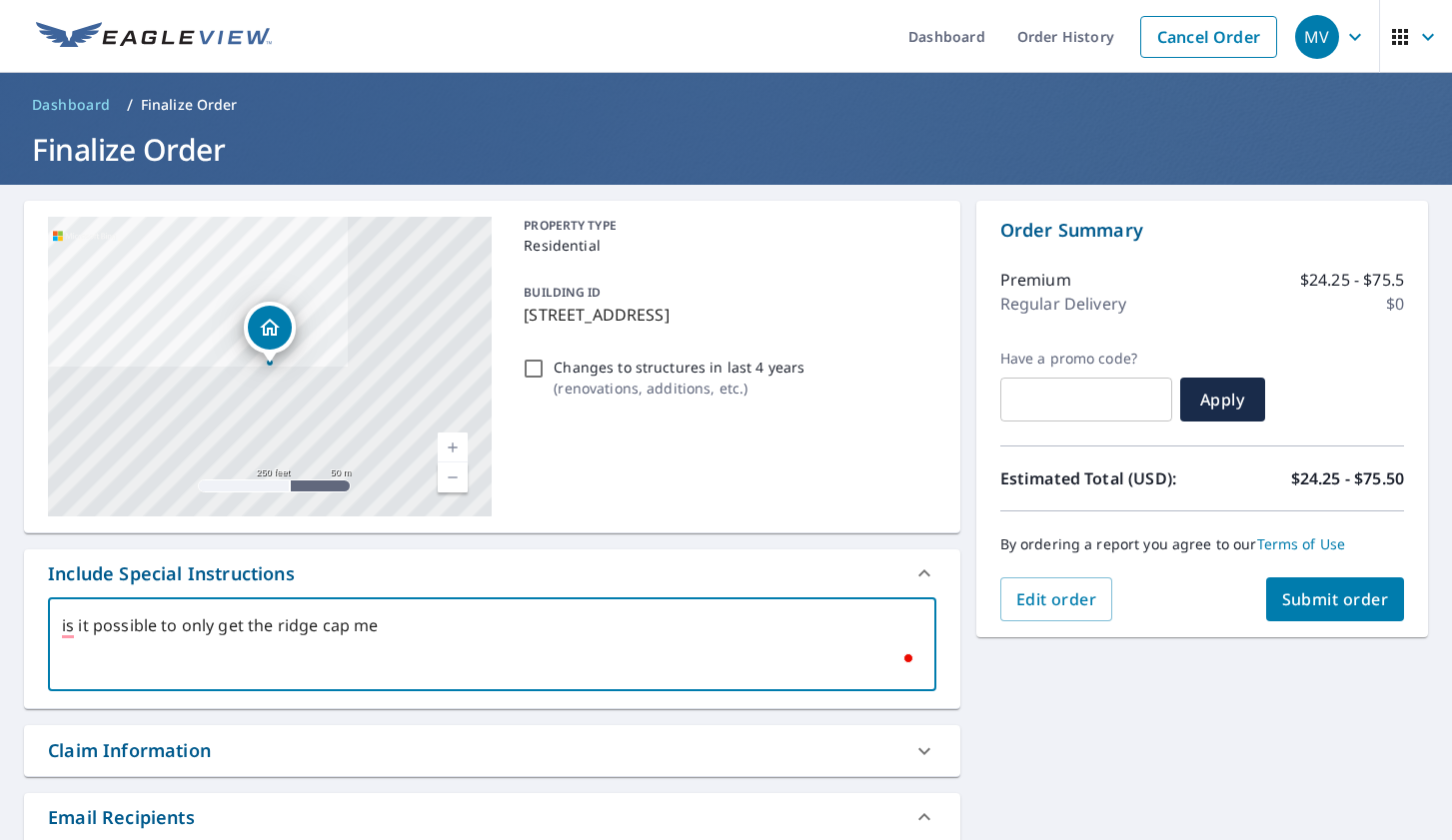 type on "x" 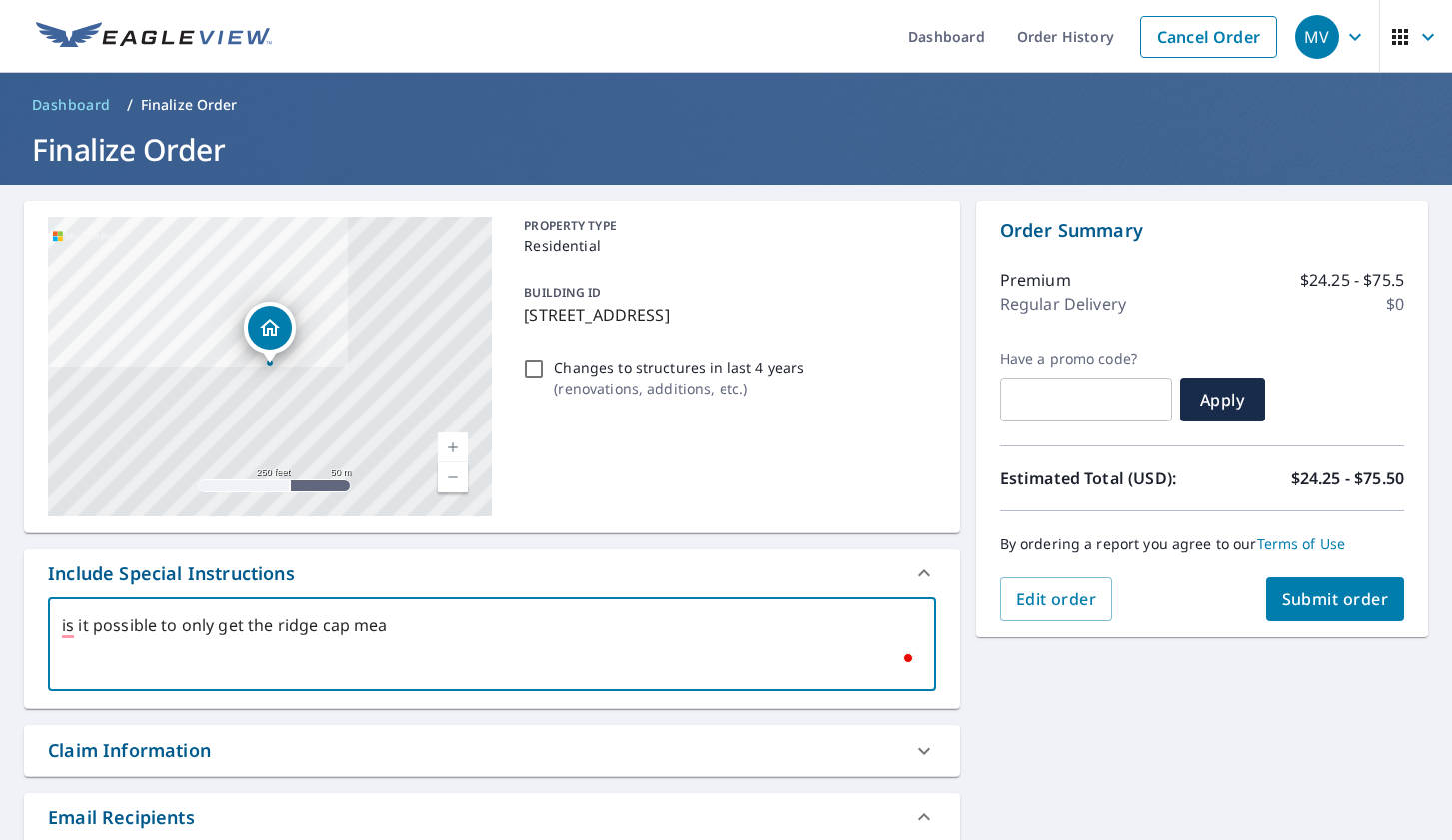 type on "is it possible to only get the ridge cap meas" 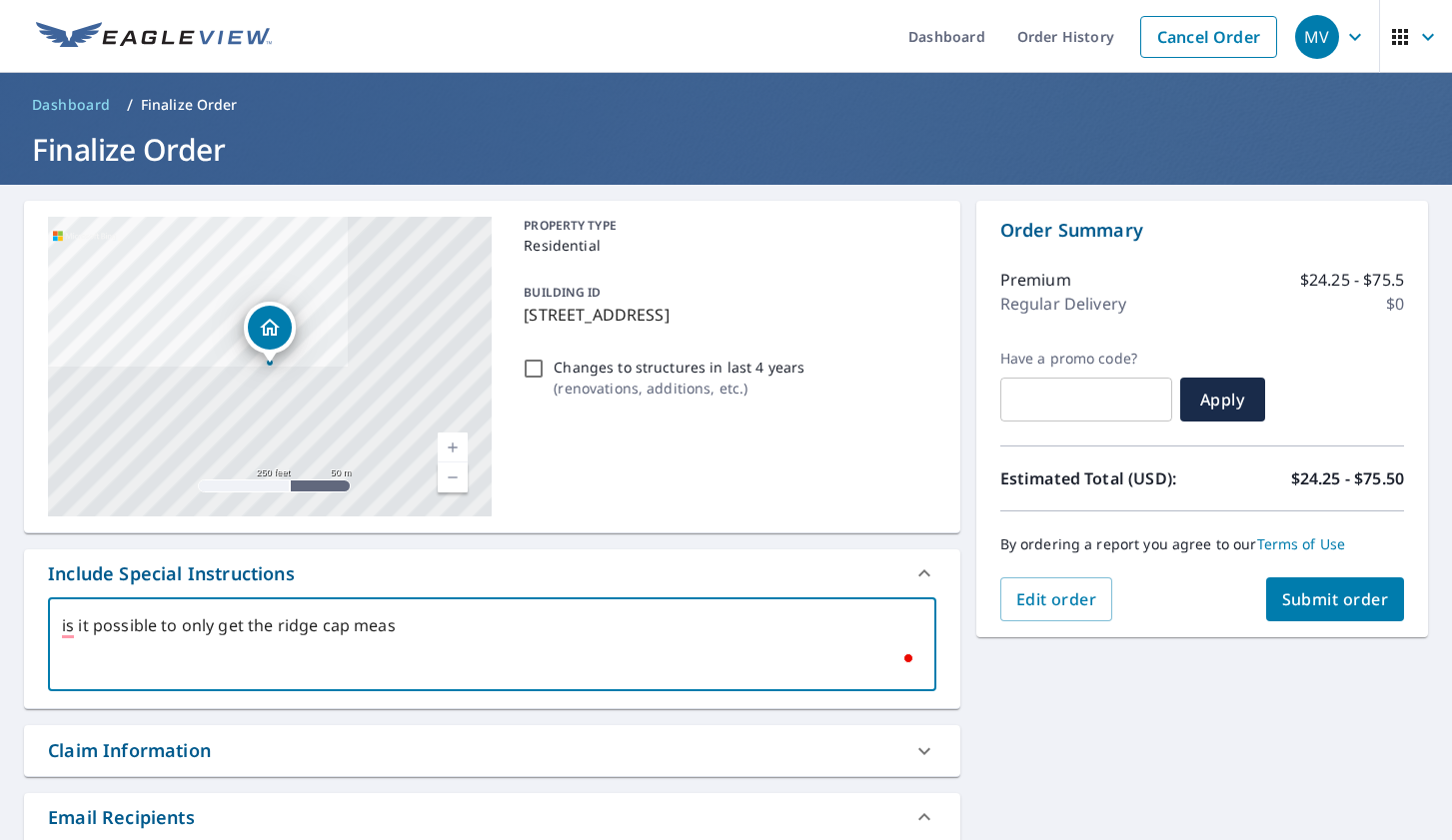 type on "is it possible to only get the ridge [GEOGRAPHIC_DATA]" 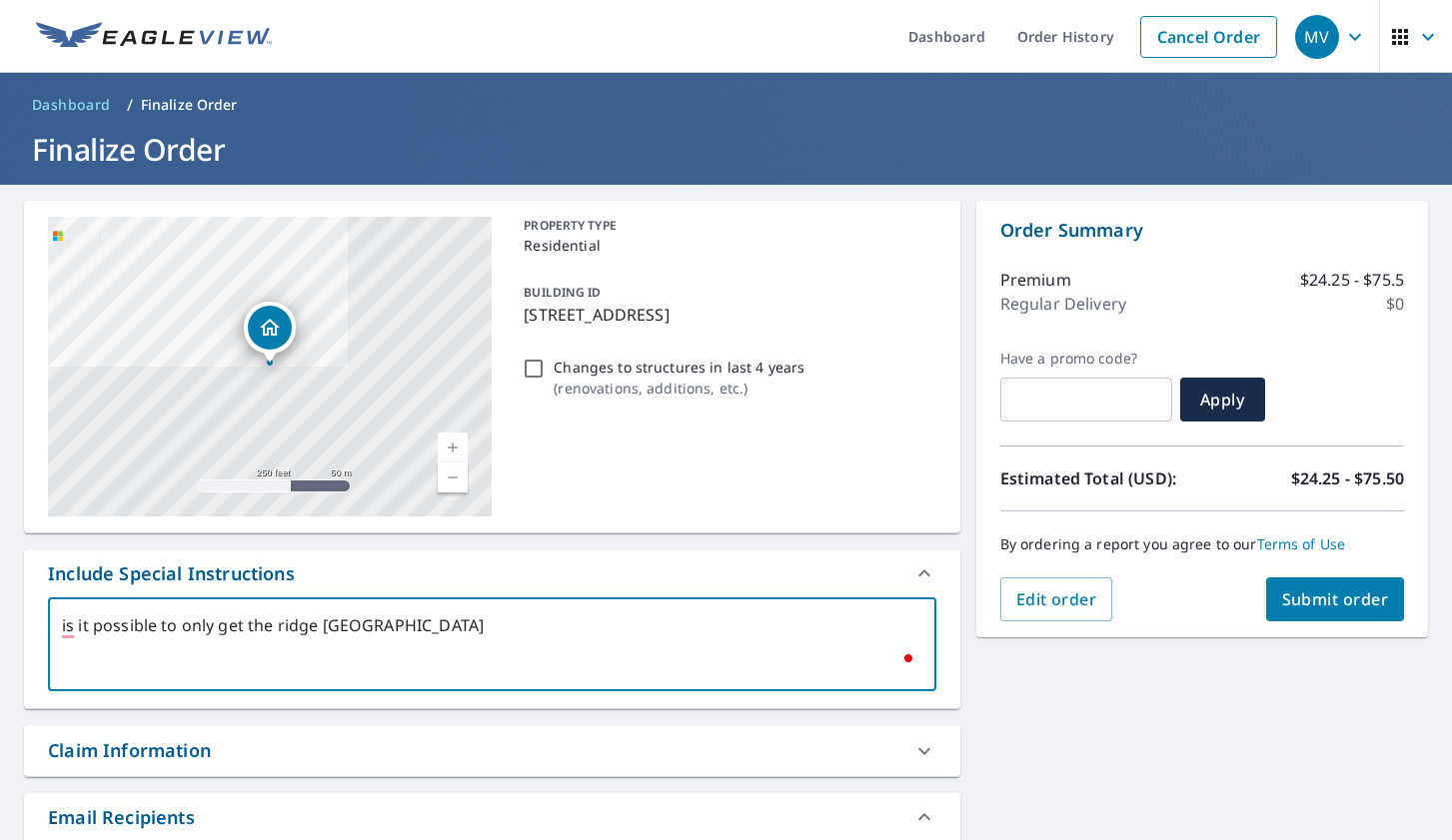 type on "is it possible to only get the ridge cap measur" 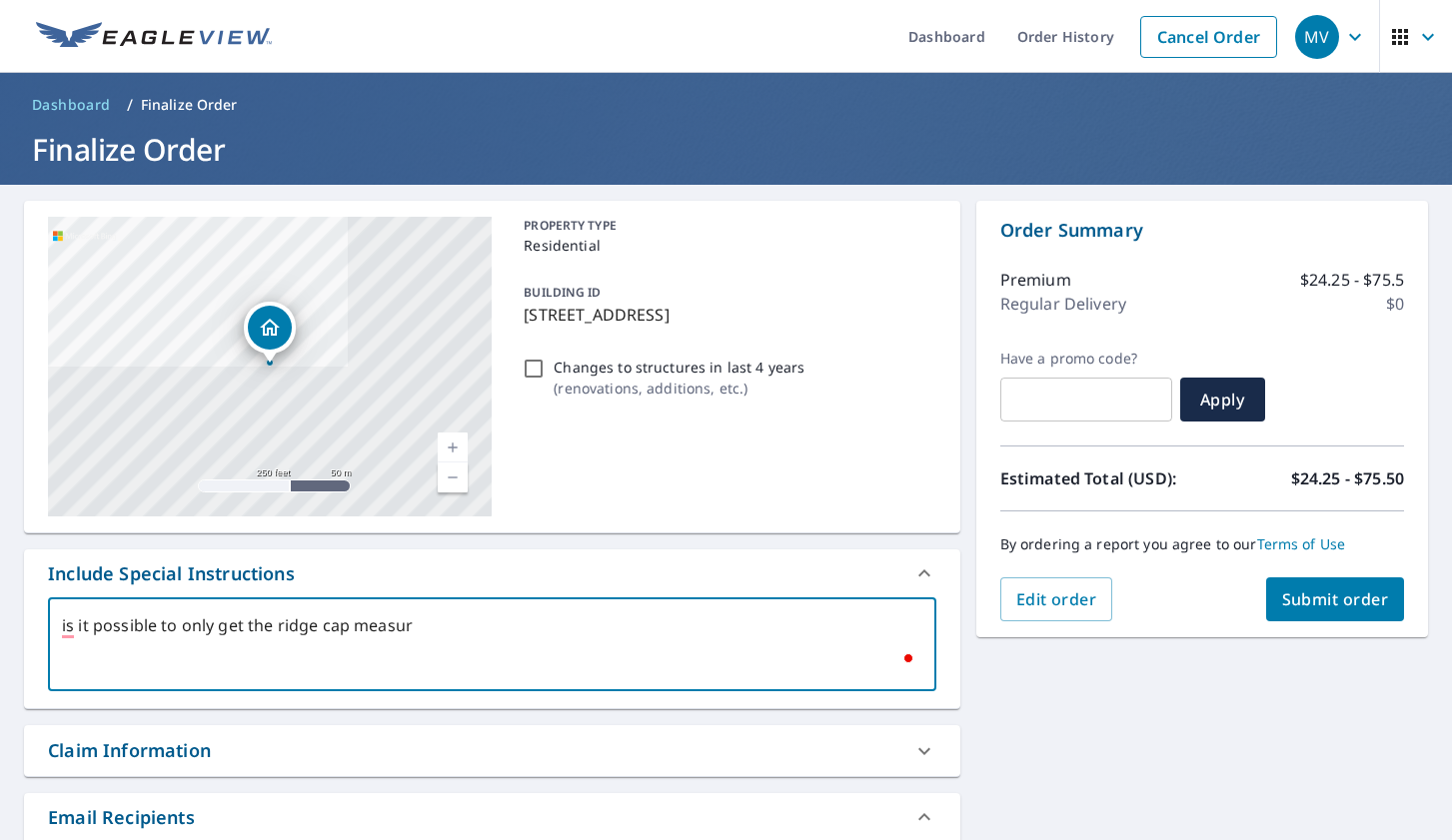 type on "is it possible to only get the ridge cap measure" 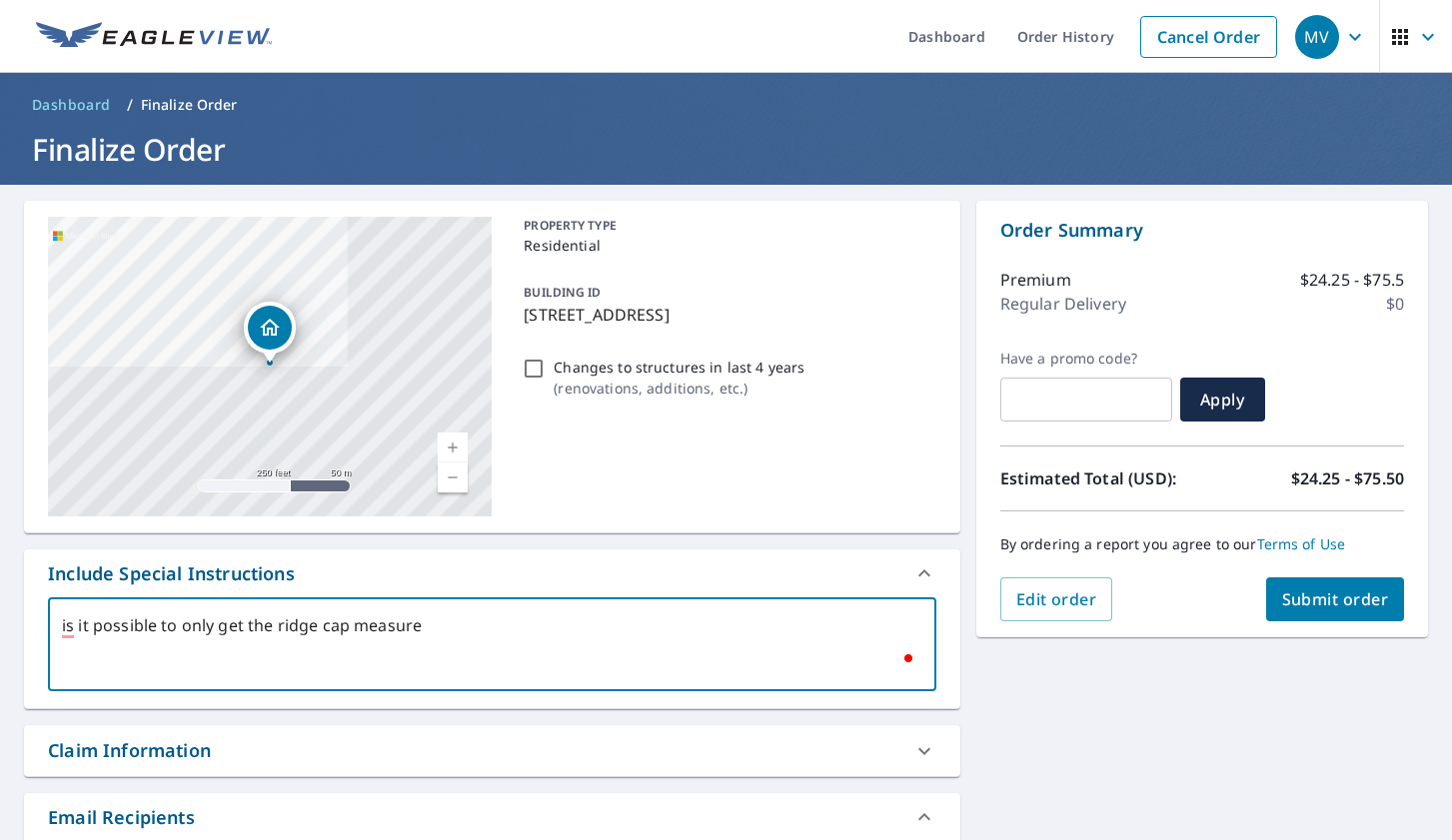 type on "is it possible to only get the ridge cap measurem" 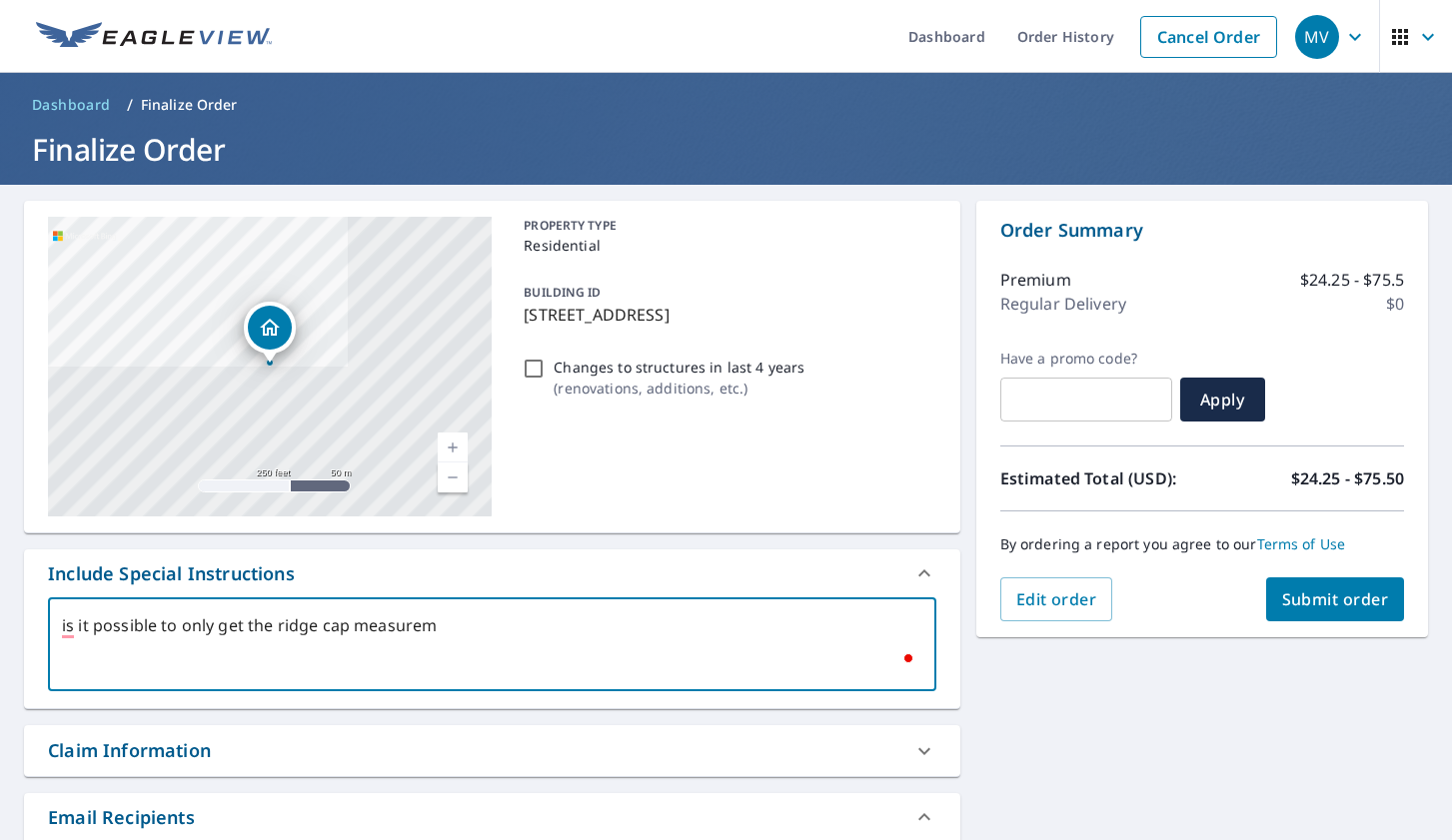 type on "is it possible to only get the ridge cap measureme" 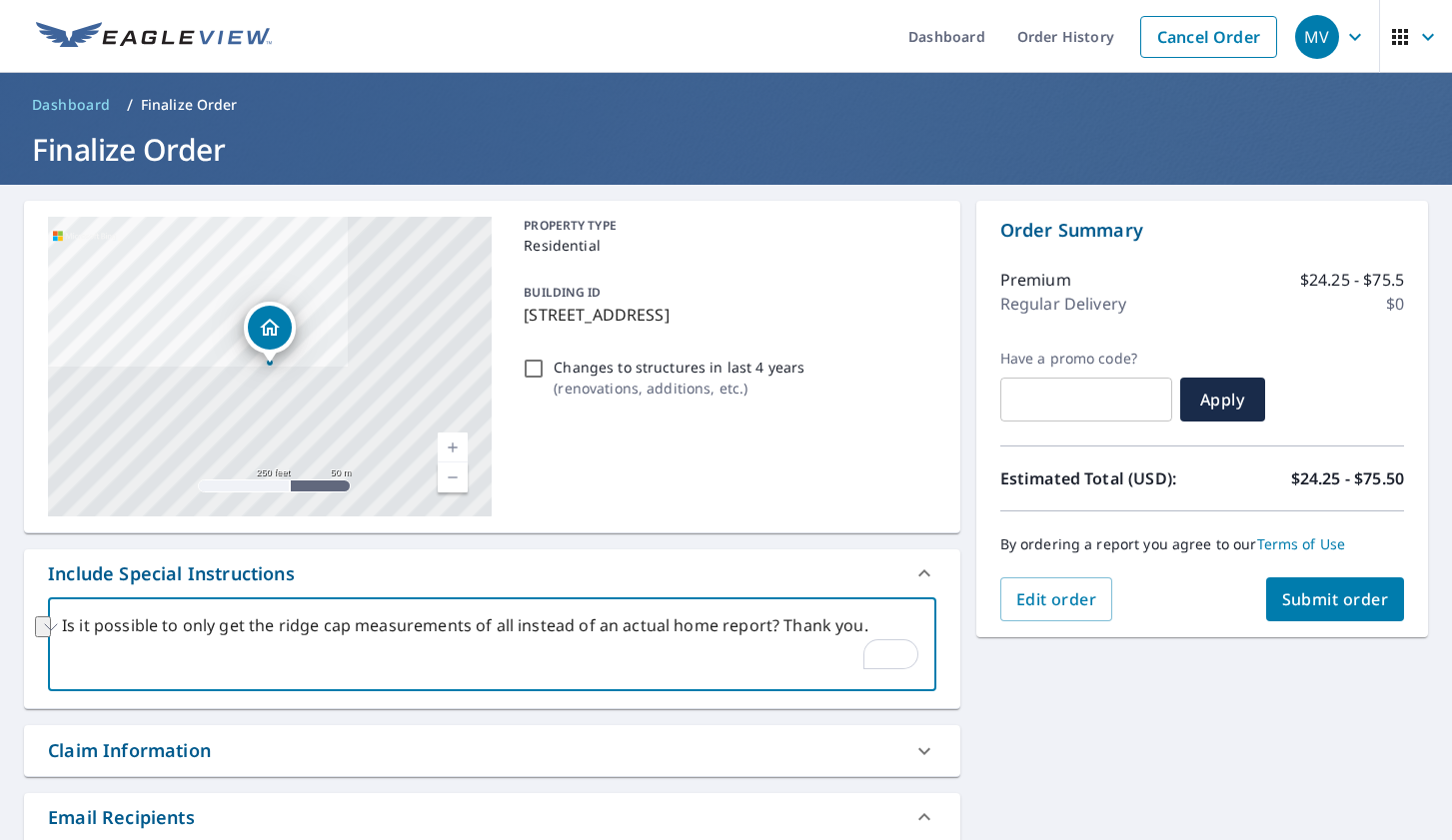 drag, startPoint x: 512, startPoint y: 628, endPoint x: 274, endPoint y: 630, distance: 238.0084 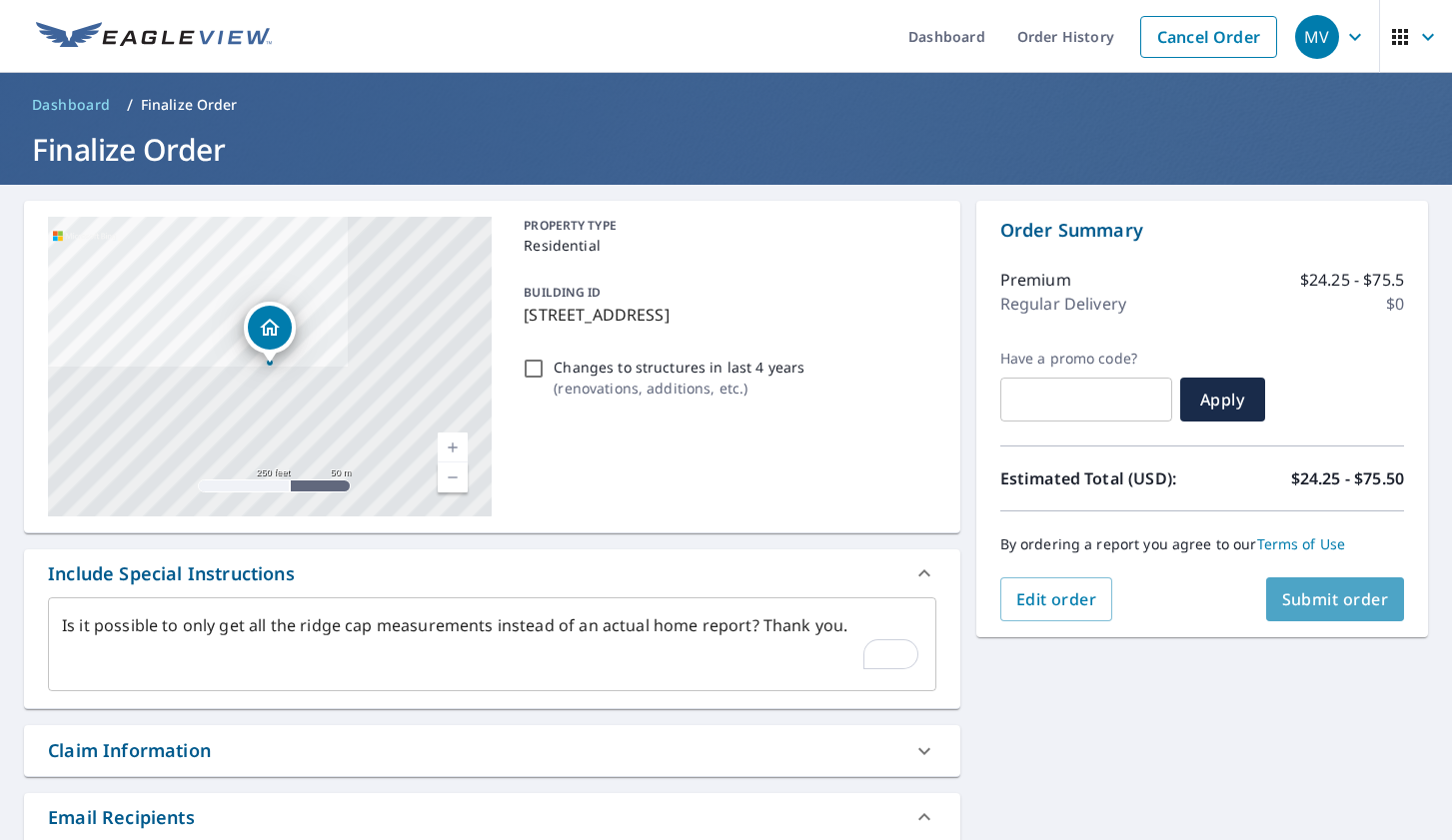 click on "Submit order" at bounding box center [1335, 599] 